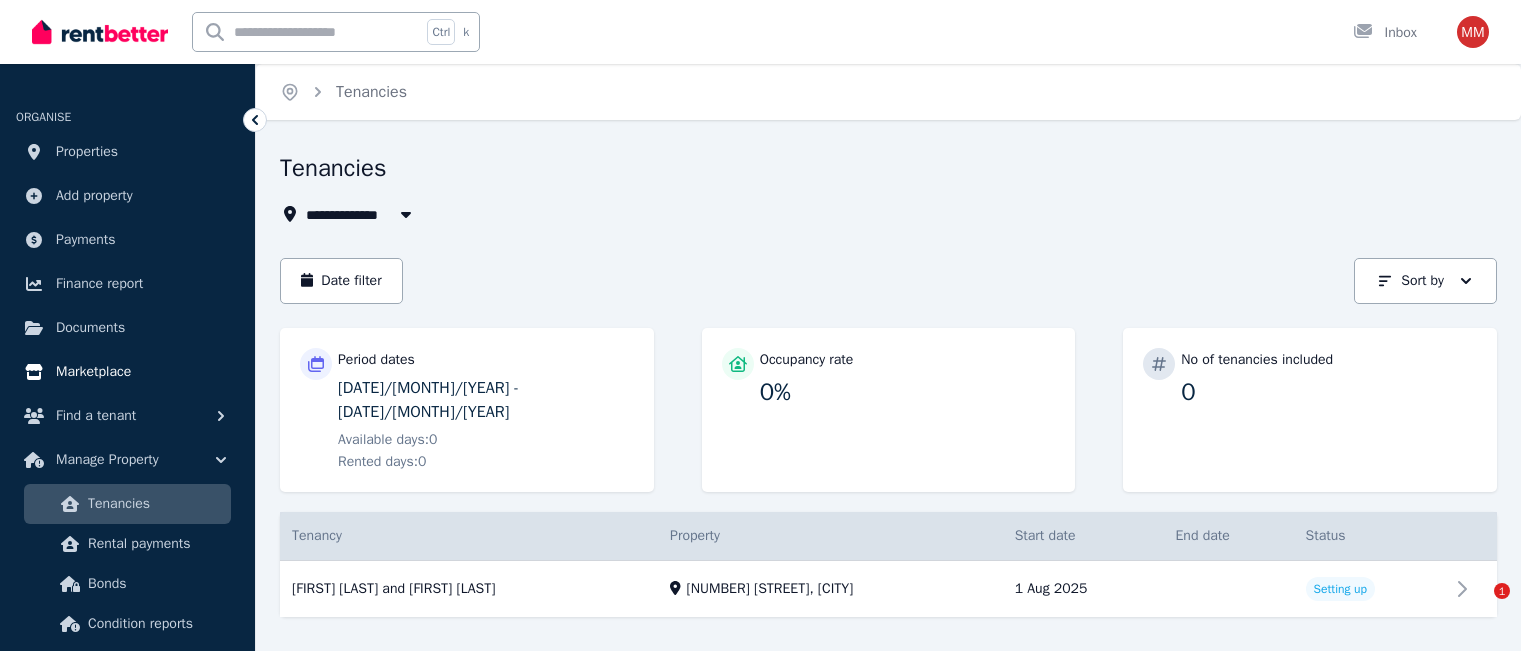 scroll, scrollTop: 0, scrollLeft: 0, axis: both 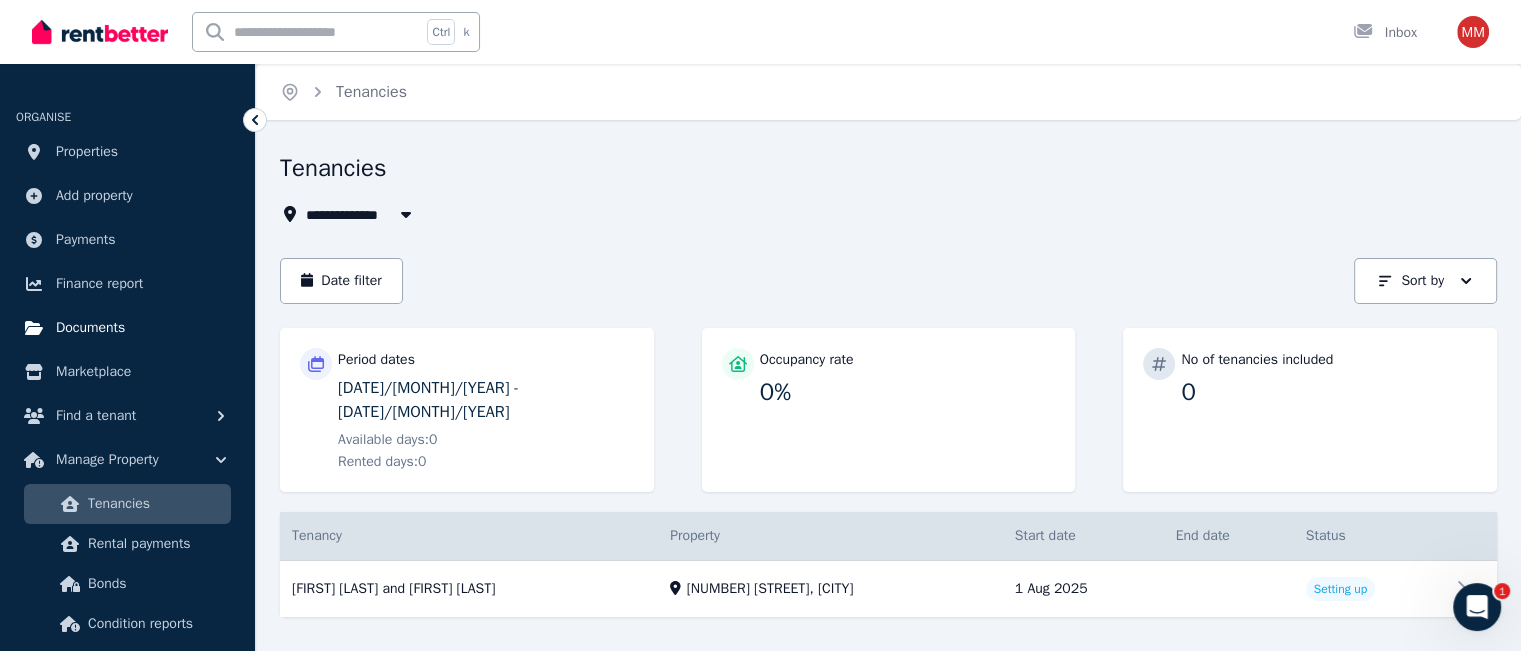 click on "Documents" at bounding box center [90, 328] 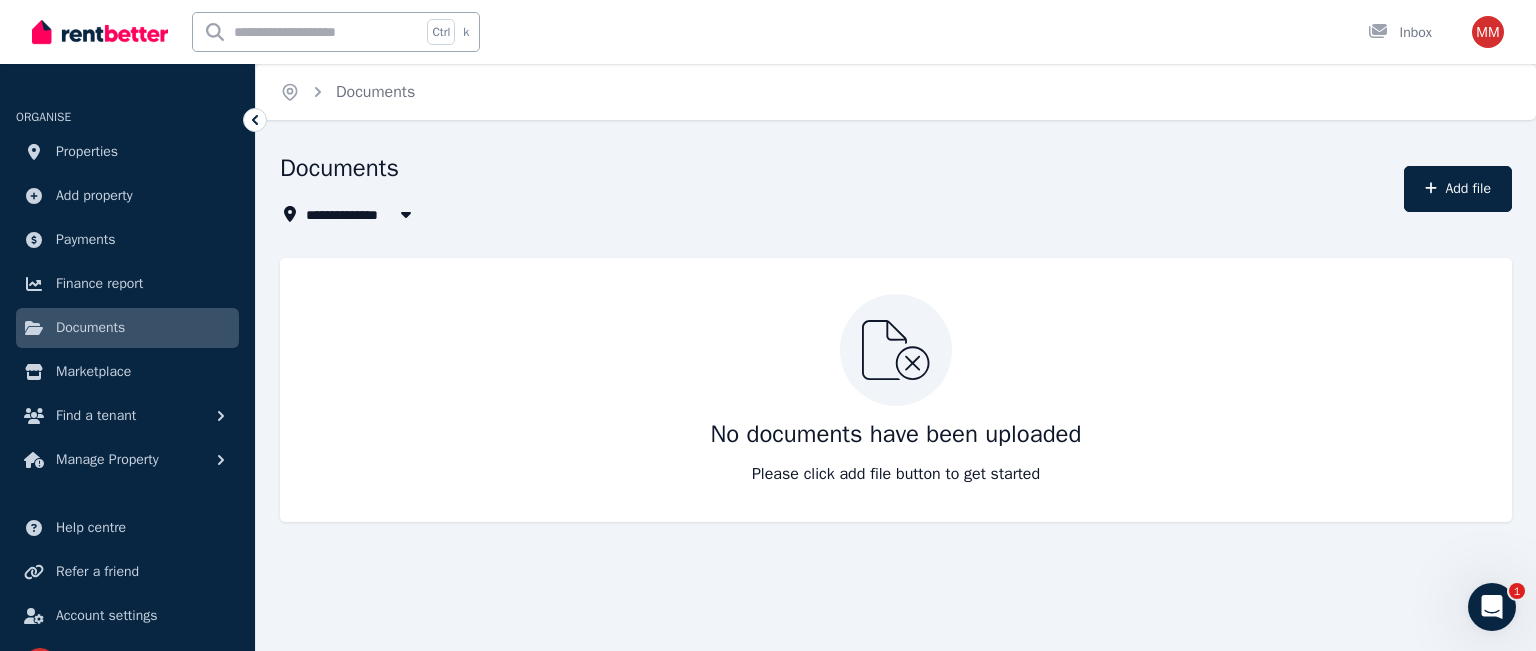 click on "**********" at bounding box center [896, 189] 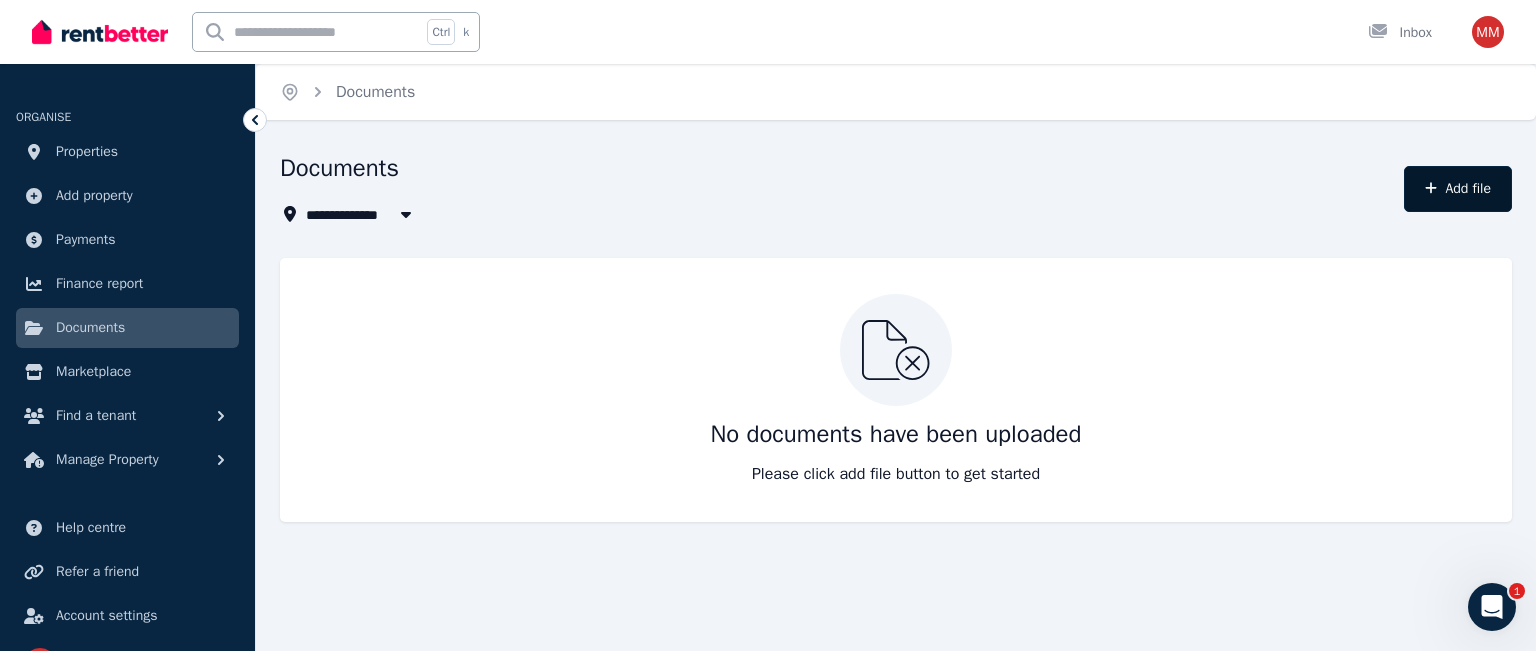 click on "Add file" at bounding box center [1458, 189] 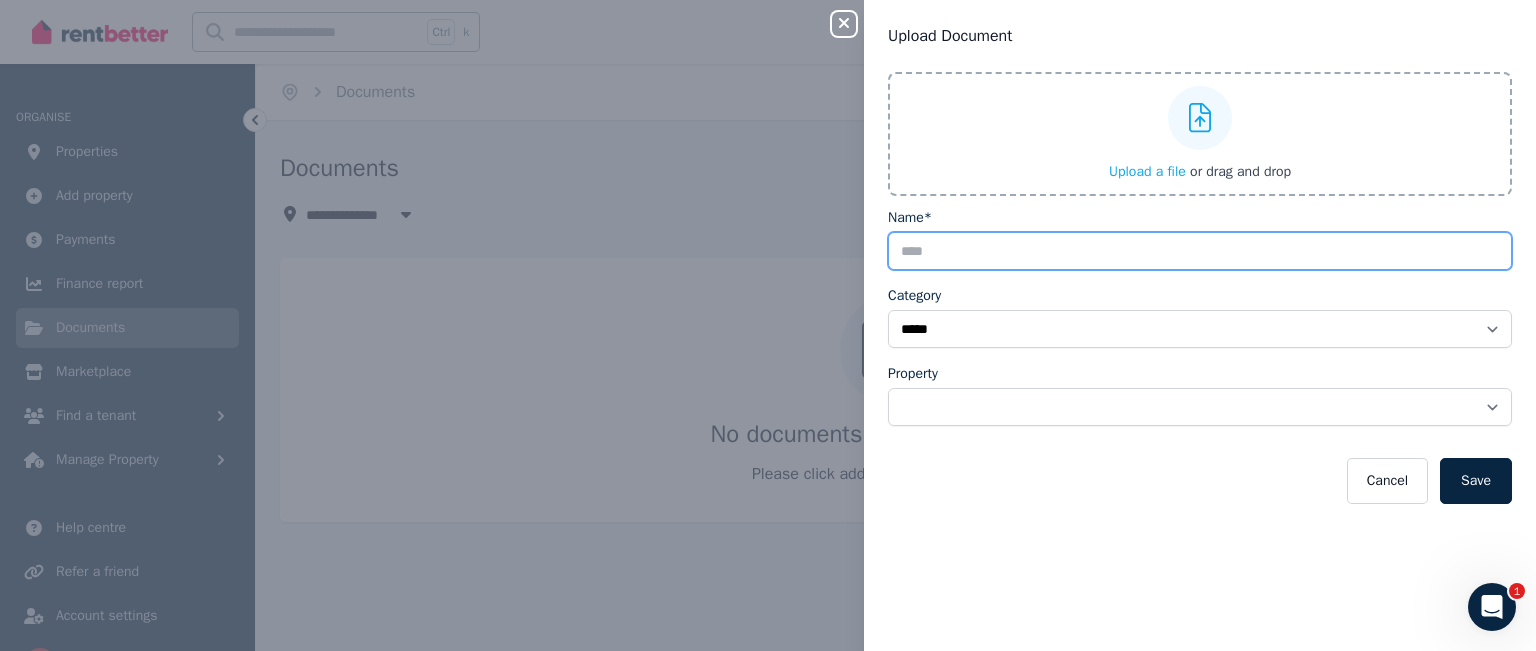 click on "Name*" at bounding box center (1200, 251) 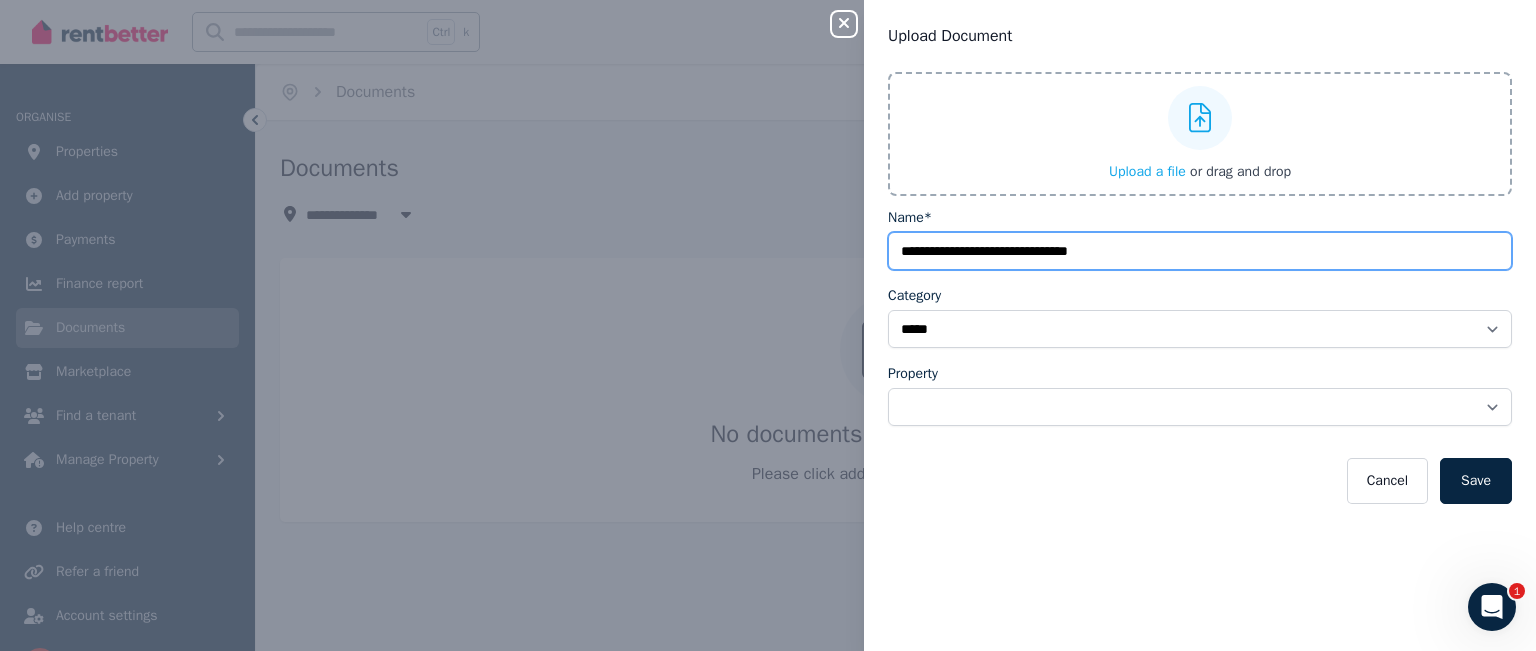 type on "**********" 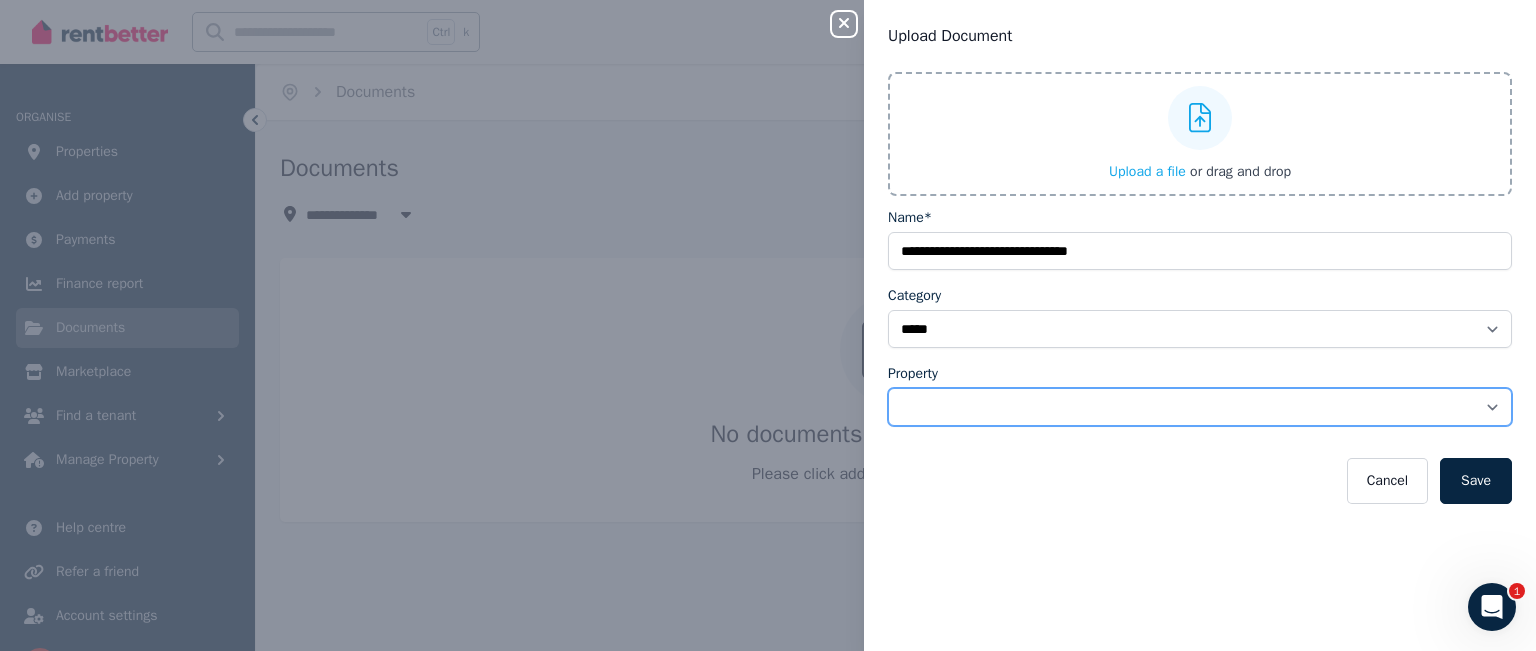 click on "**********" at bounding box center (1200, 407) 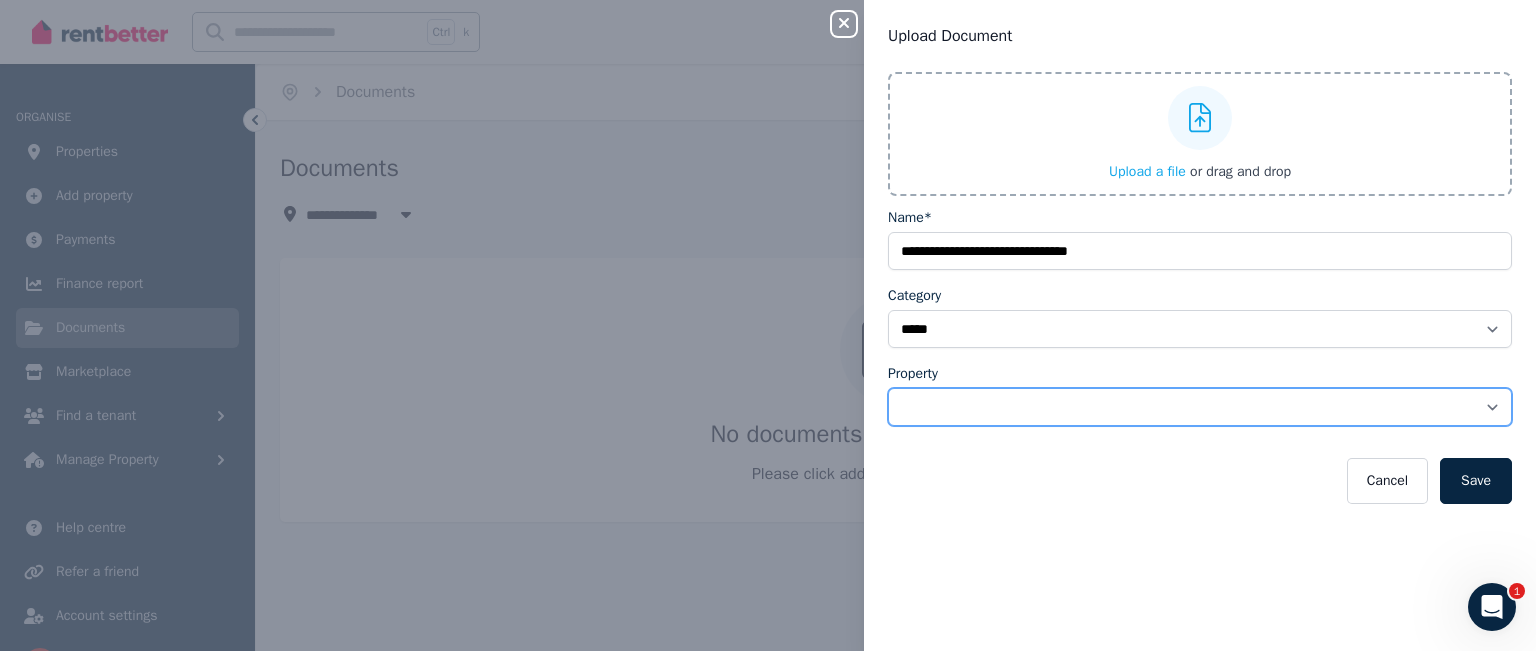 select on "**********" 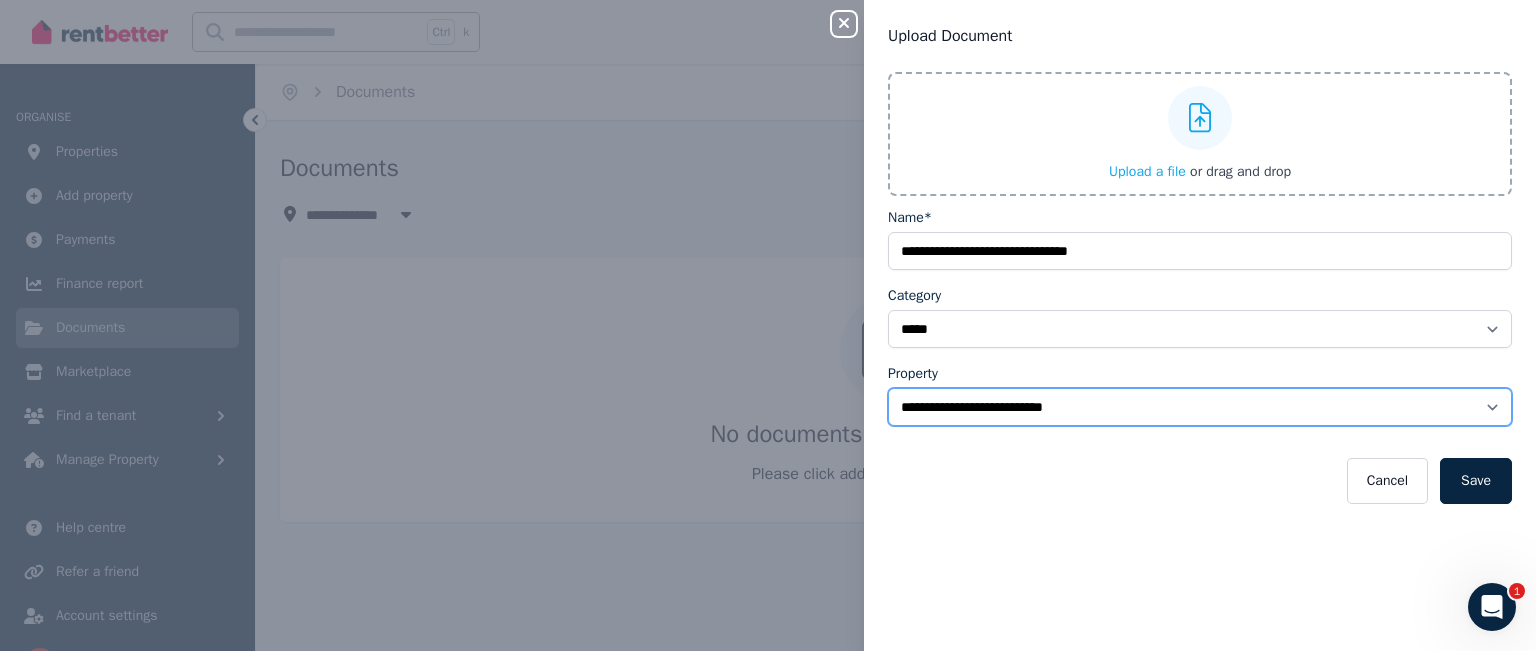 click on "**********" at bounding box center (1200, 407) 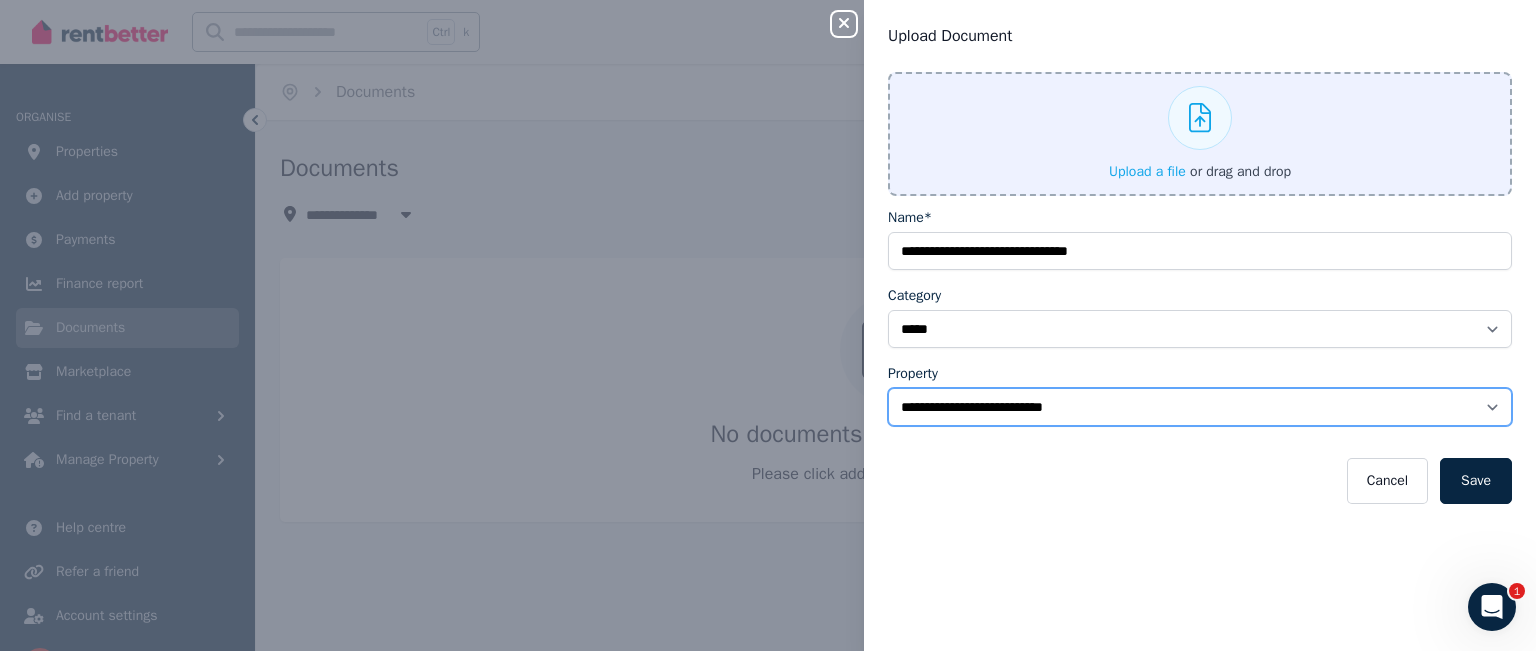 select 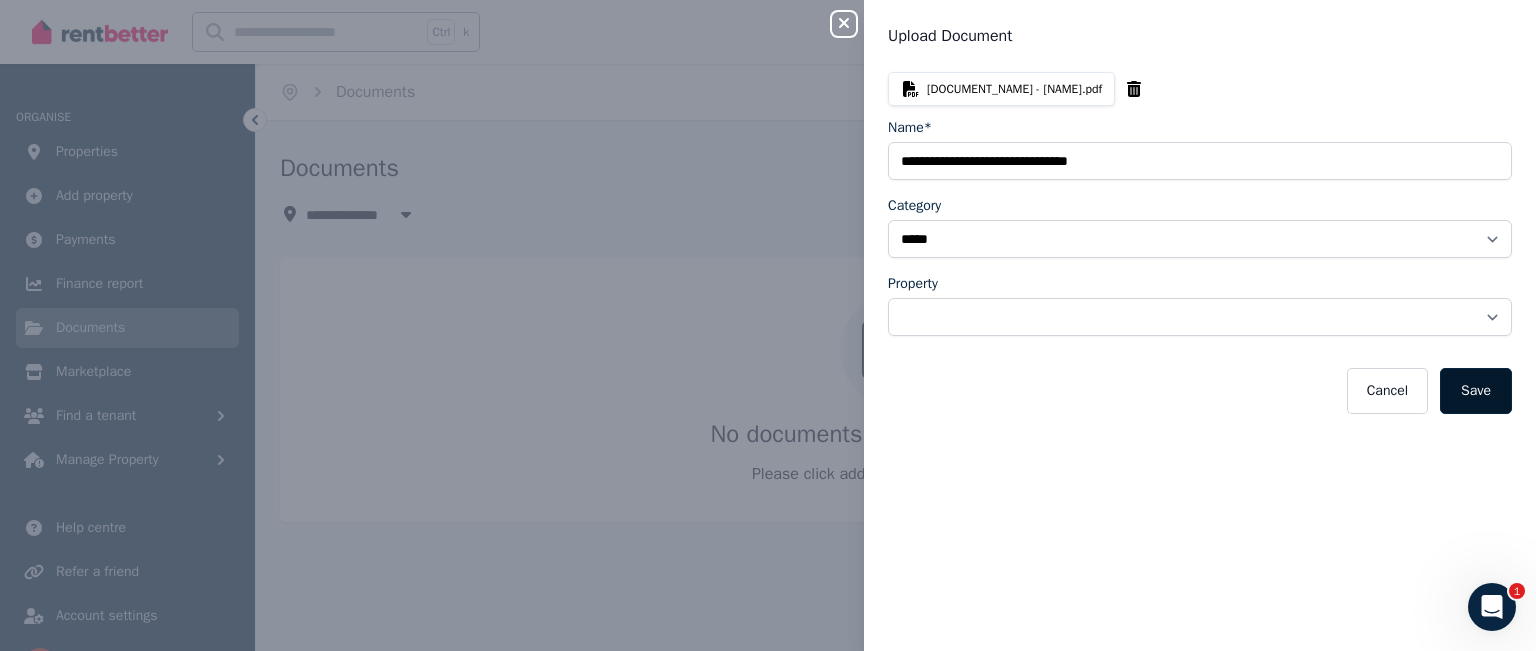 click on "Save" at bounding box center [1476, 391] 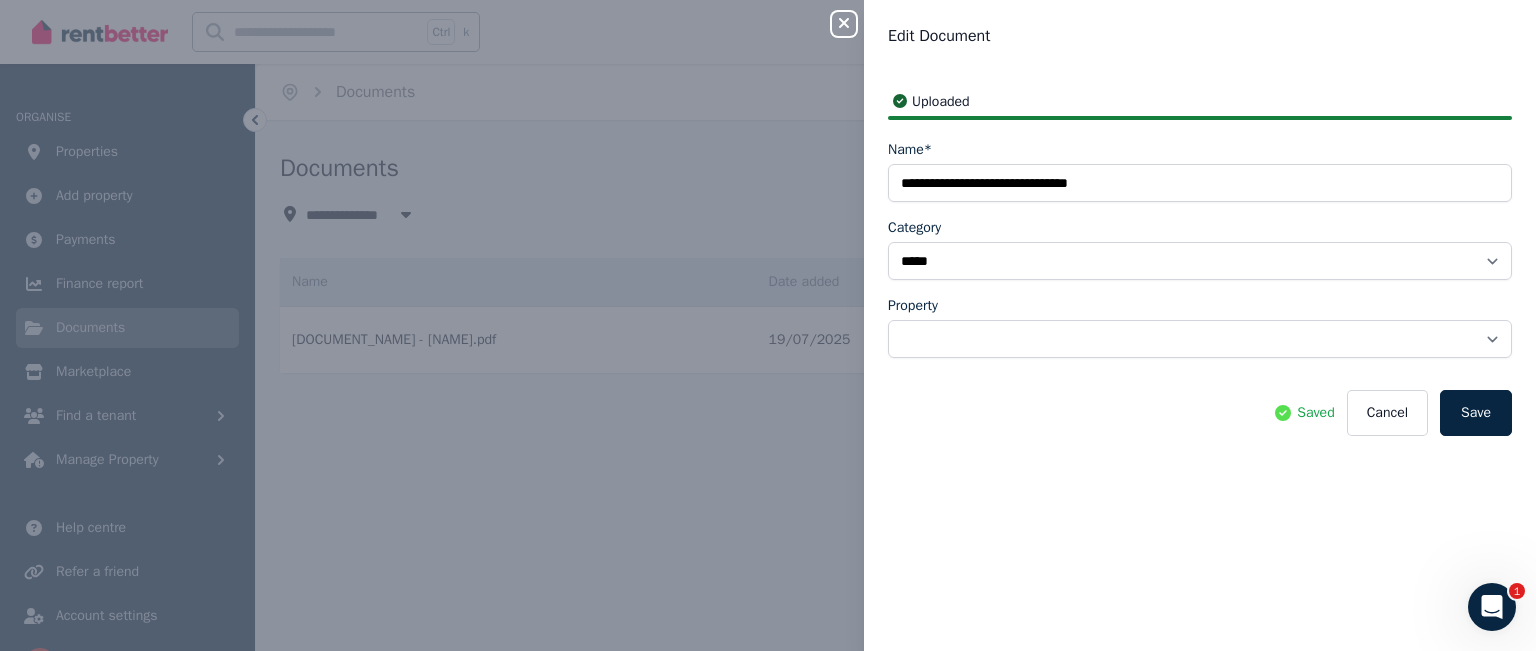 click on "**********" at bounding box center (768, 325) 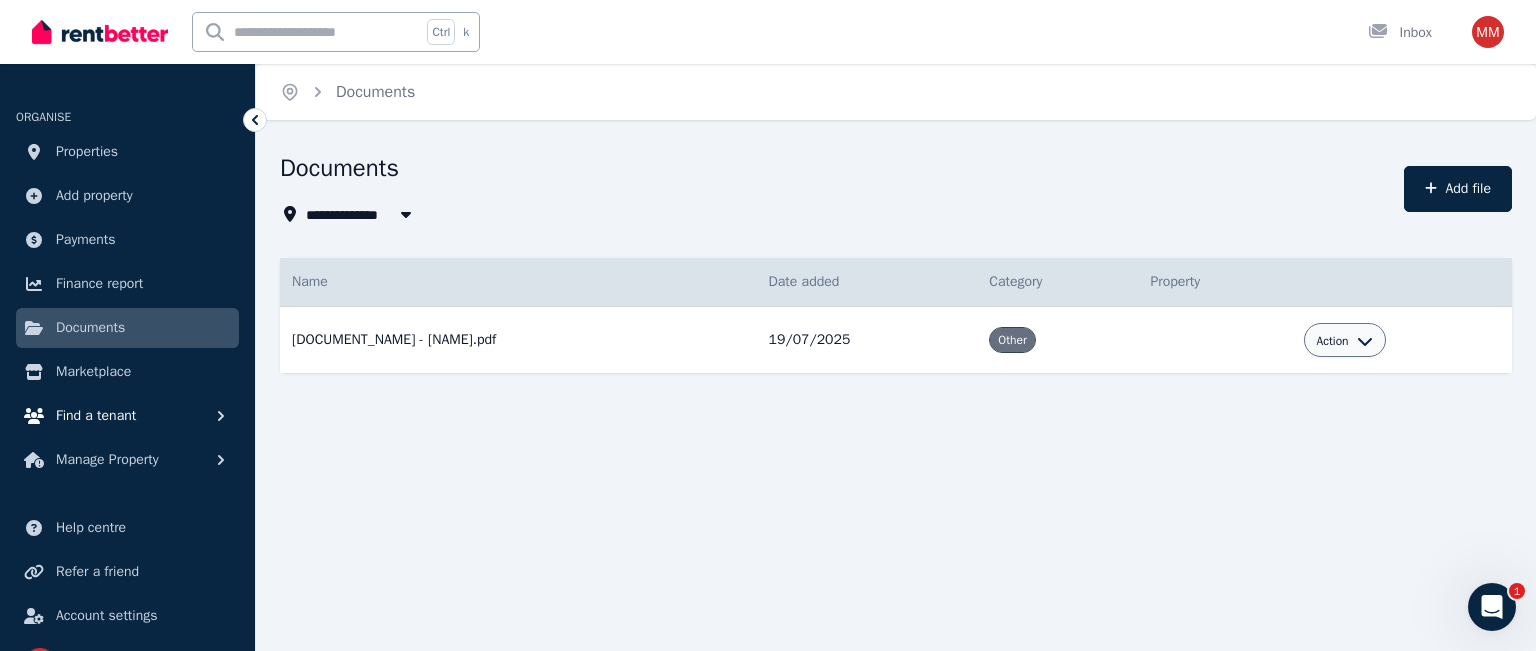 scroll, scrollTop: 40, scrollLeft: 0, axis: vertical 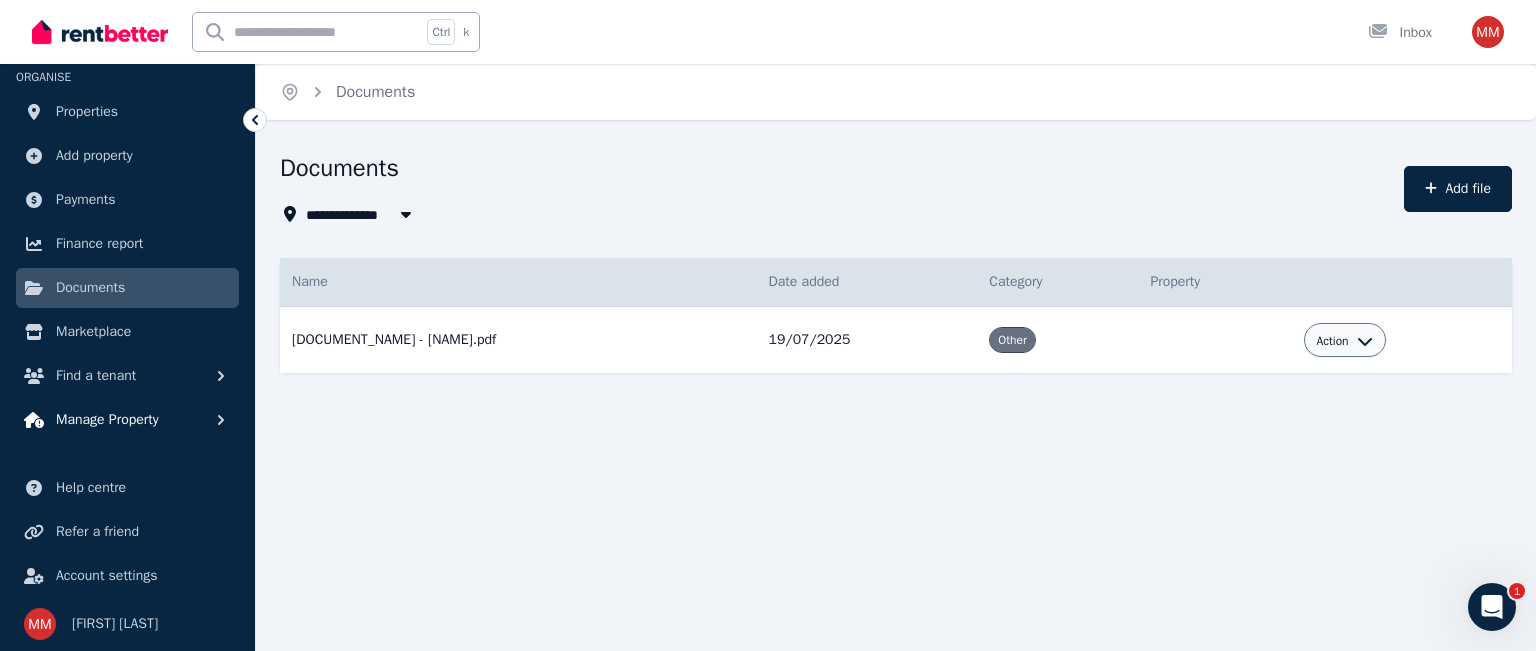 click on "Manage Property" at bounding box center [127, 420] 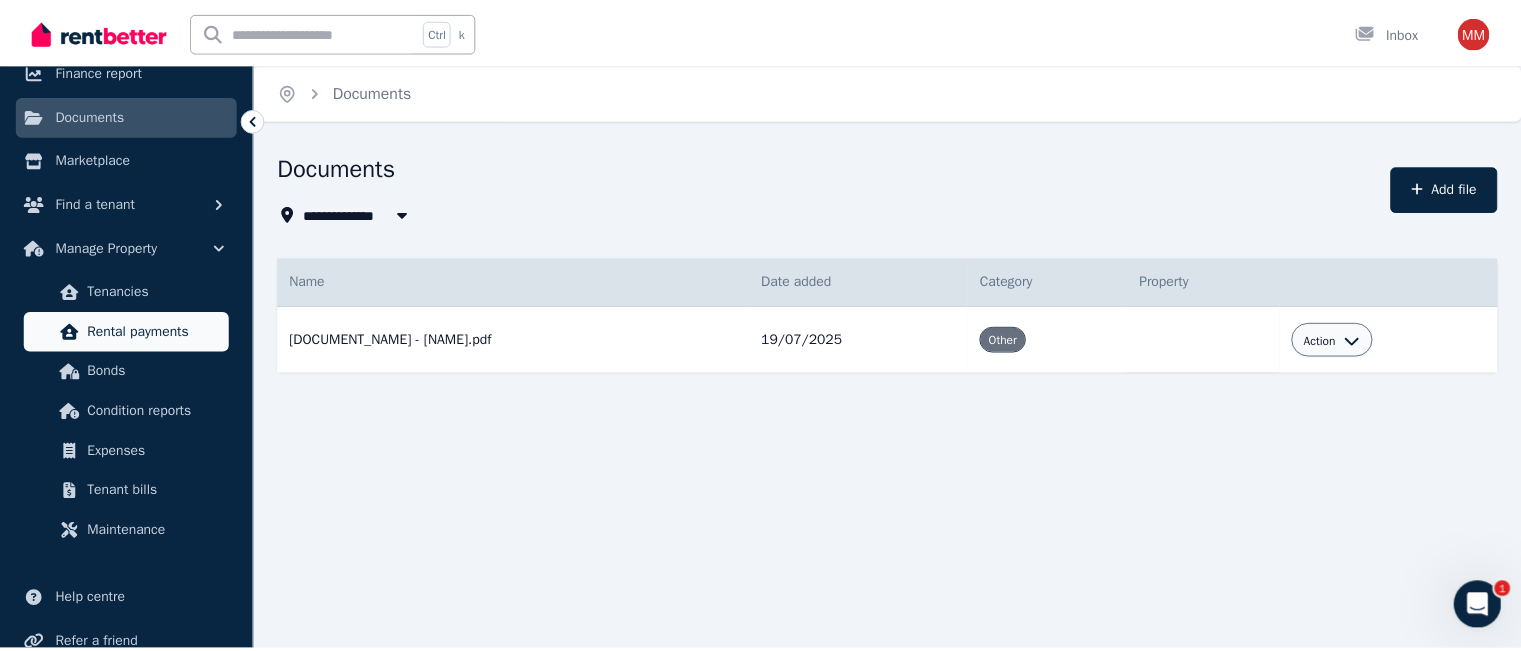 scroll, scrollTop: 219, scrollLeft: 0, axis: vertical 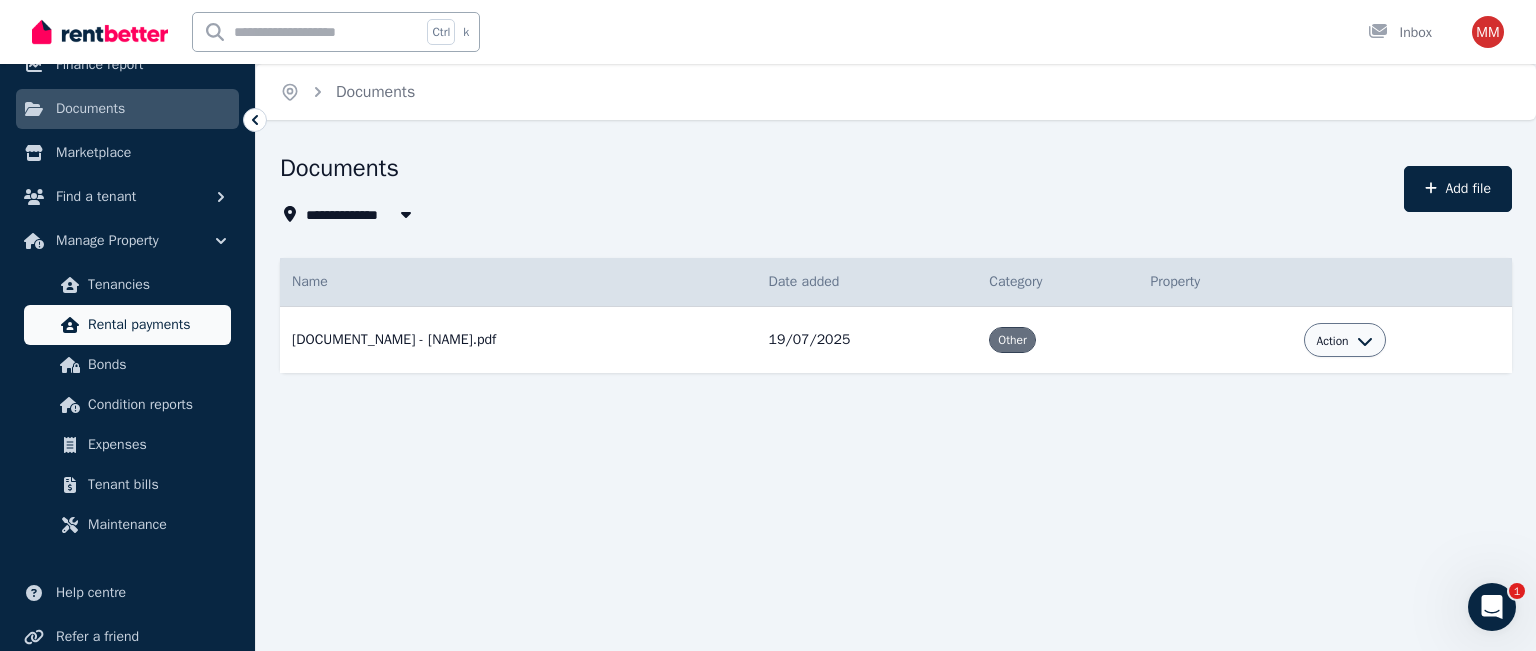 click on "Rental payments" at bounding box center (127, 325) 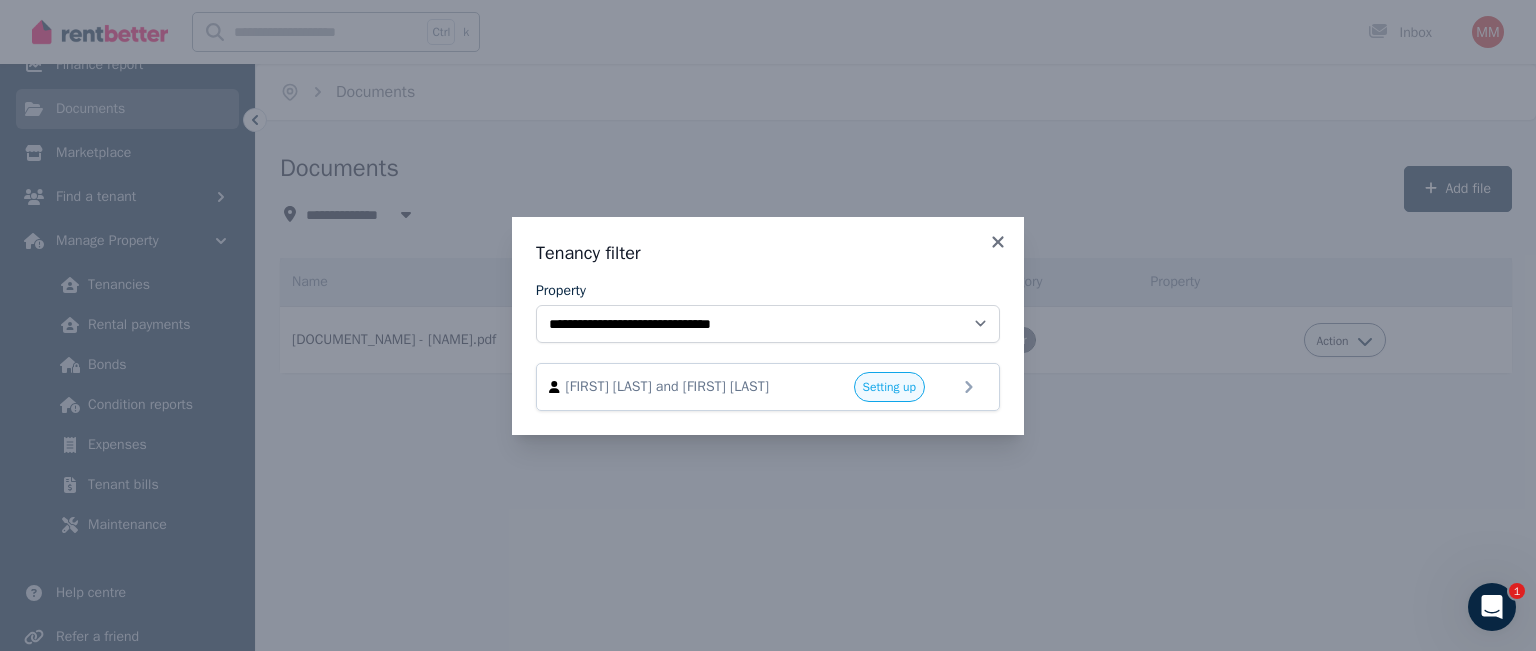 click on "[PROPERTY] [FIRST] [LAST] and [FIRST] [LAST] Setting up" at bounding box center (768, 325) 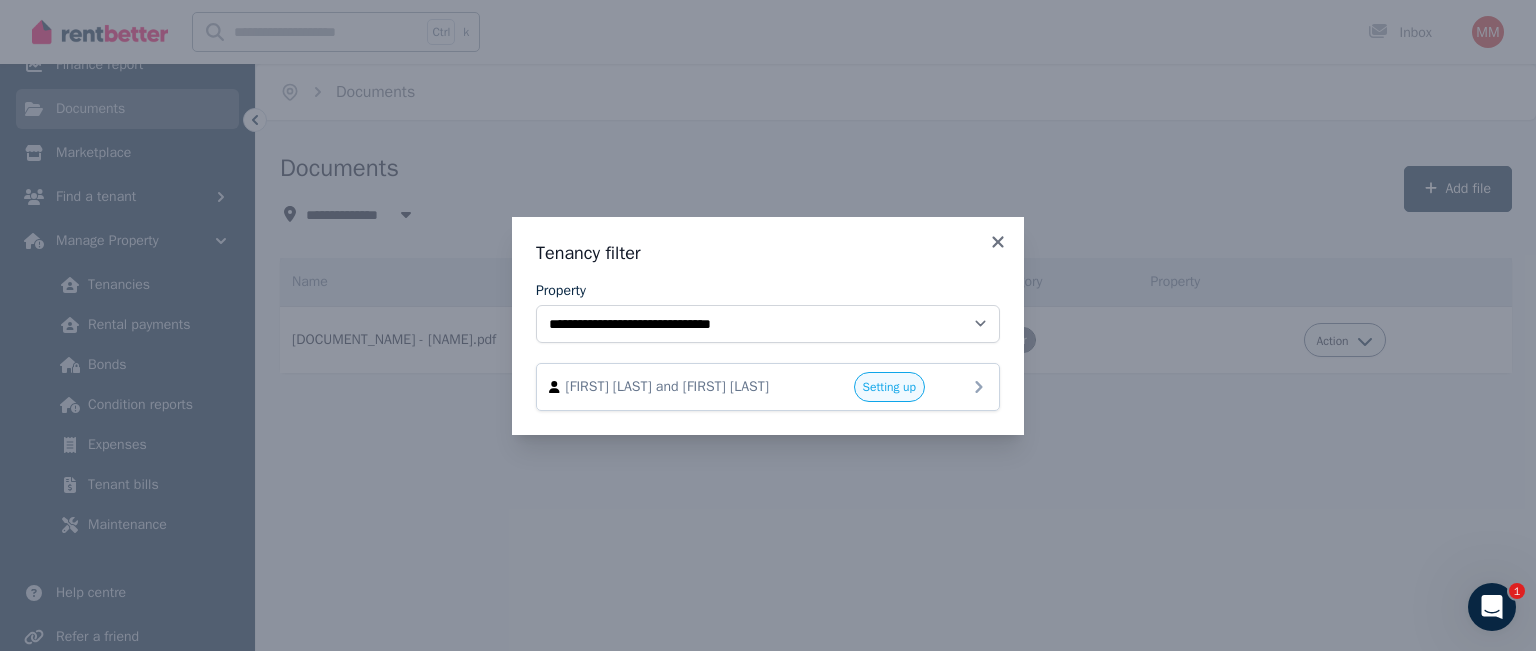 click on "[FIRST] [LAST] and [FIRST] [LAST]" at bounding box center [680, 387] 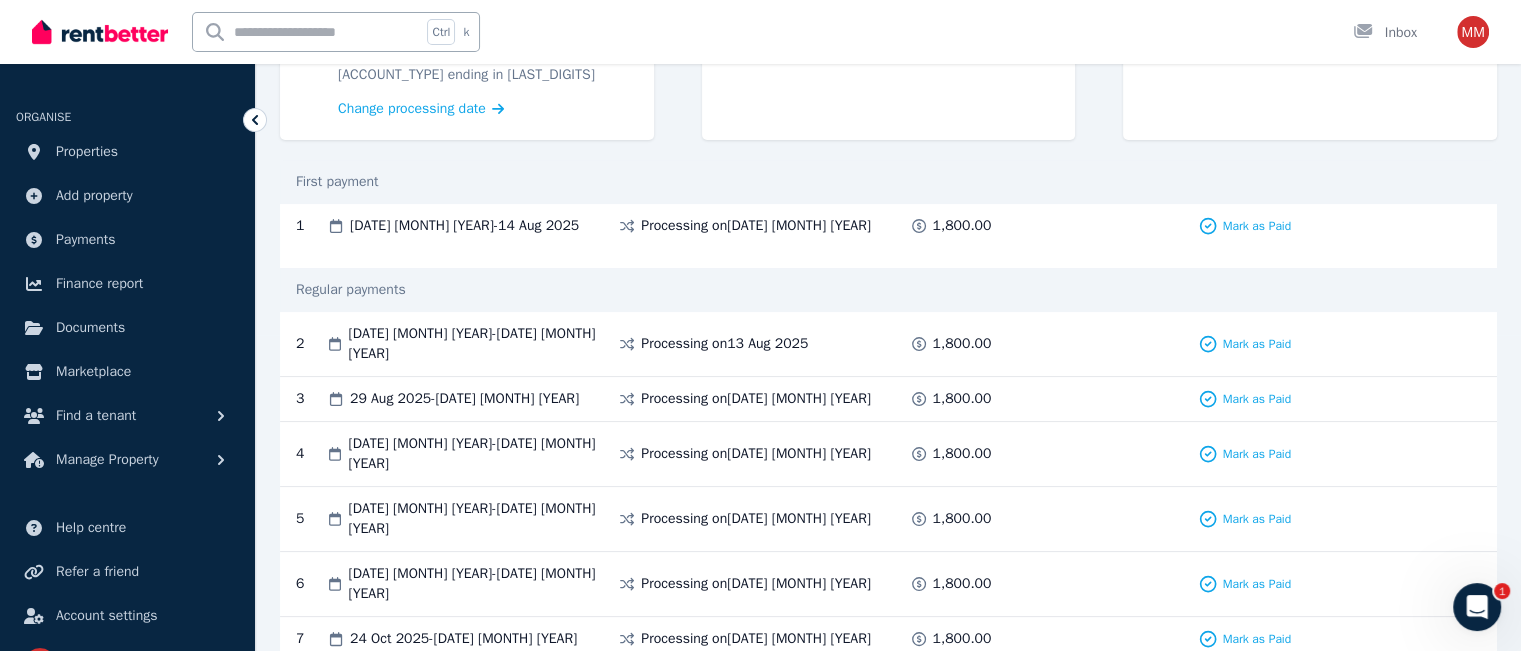 scroll, scrollTop: 323, scrollLeft: 0, axis: vertical 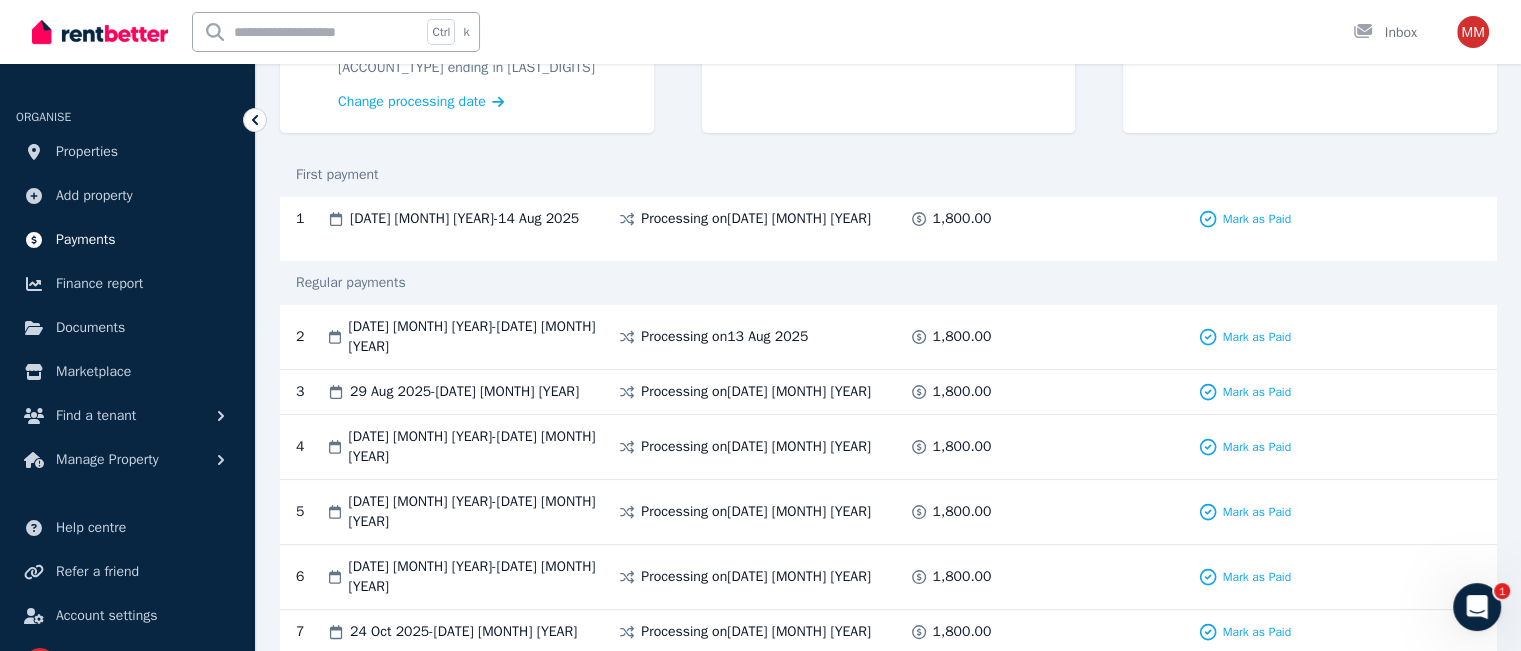 click on "Payments" at bounding box center [86, 240] 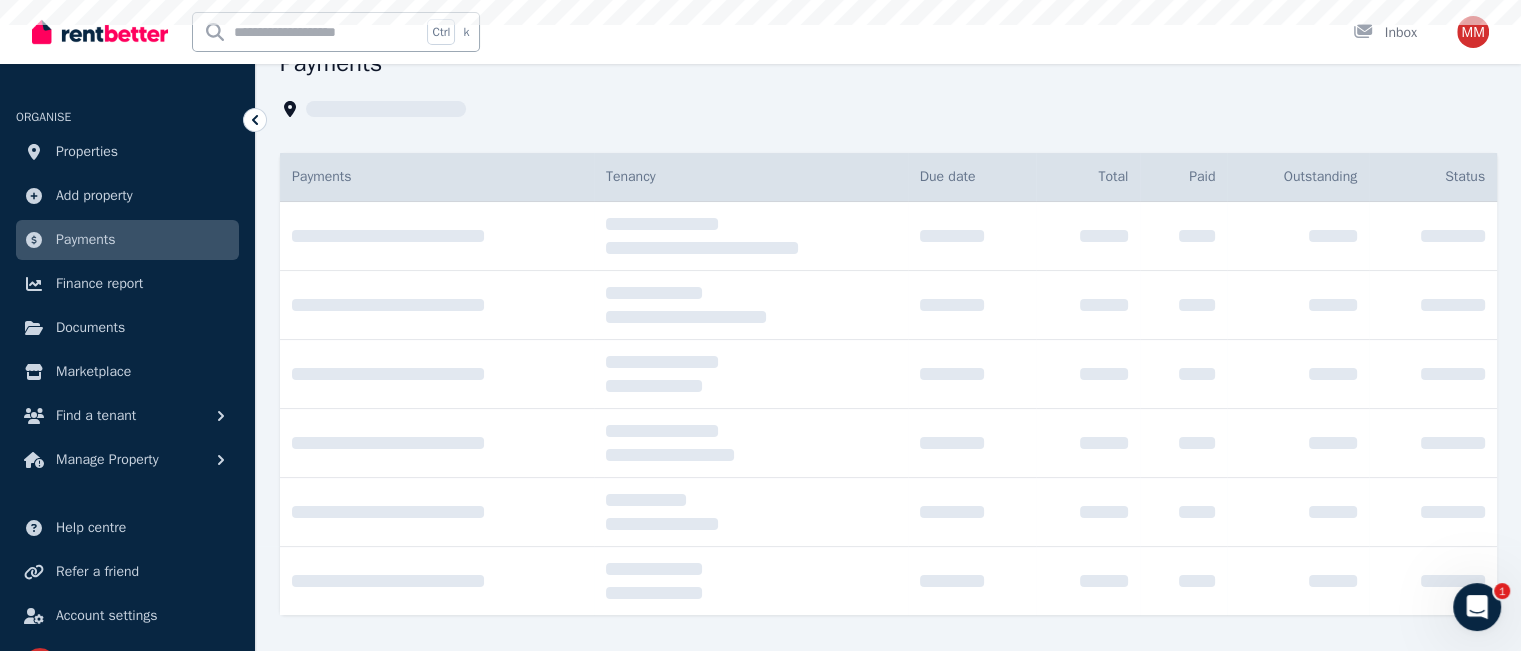 scroll, scrollTop: 0, scrollLeft: 0, axis: both 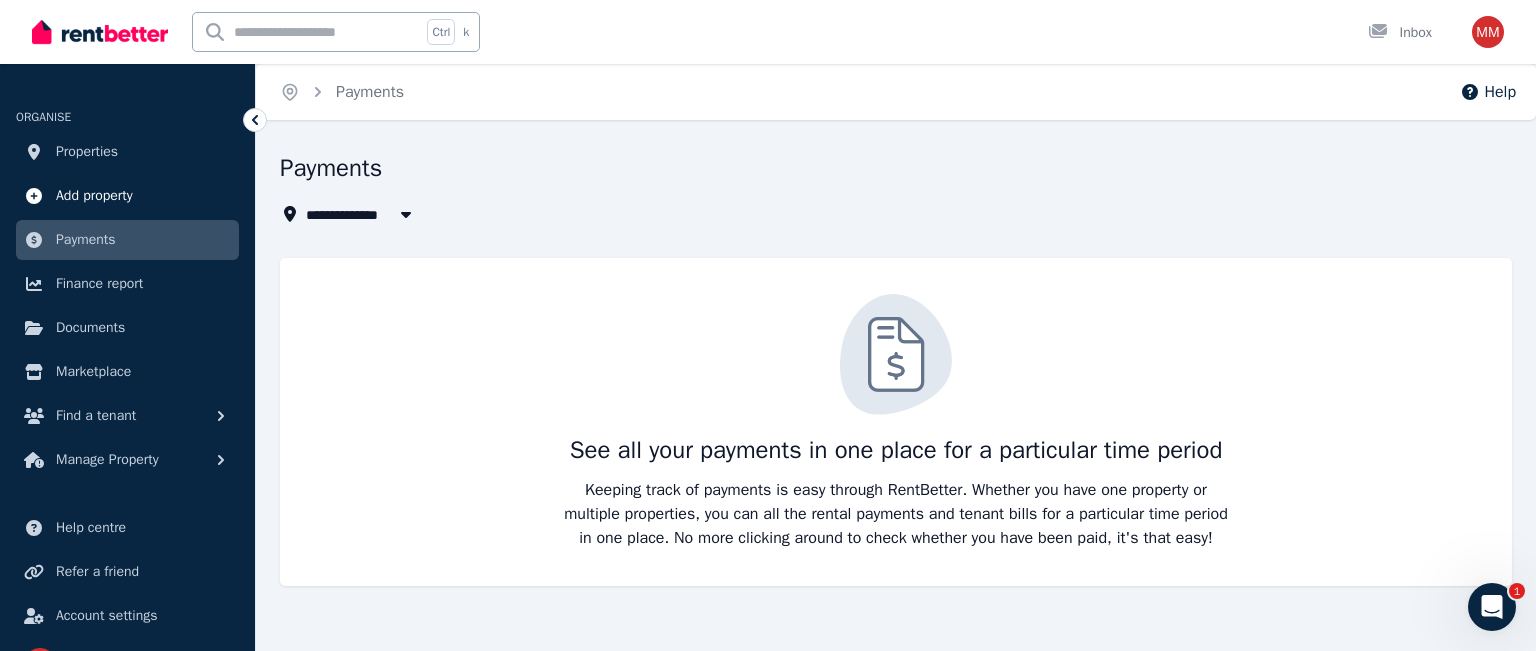 click on "Add property" at bounding box center (94, 196) 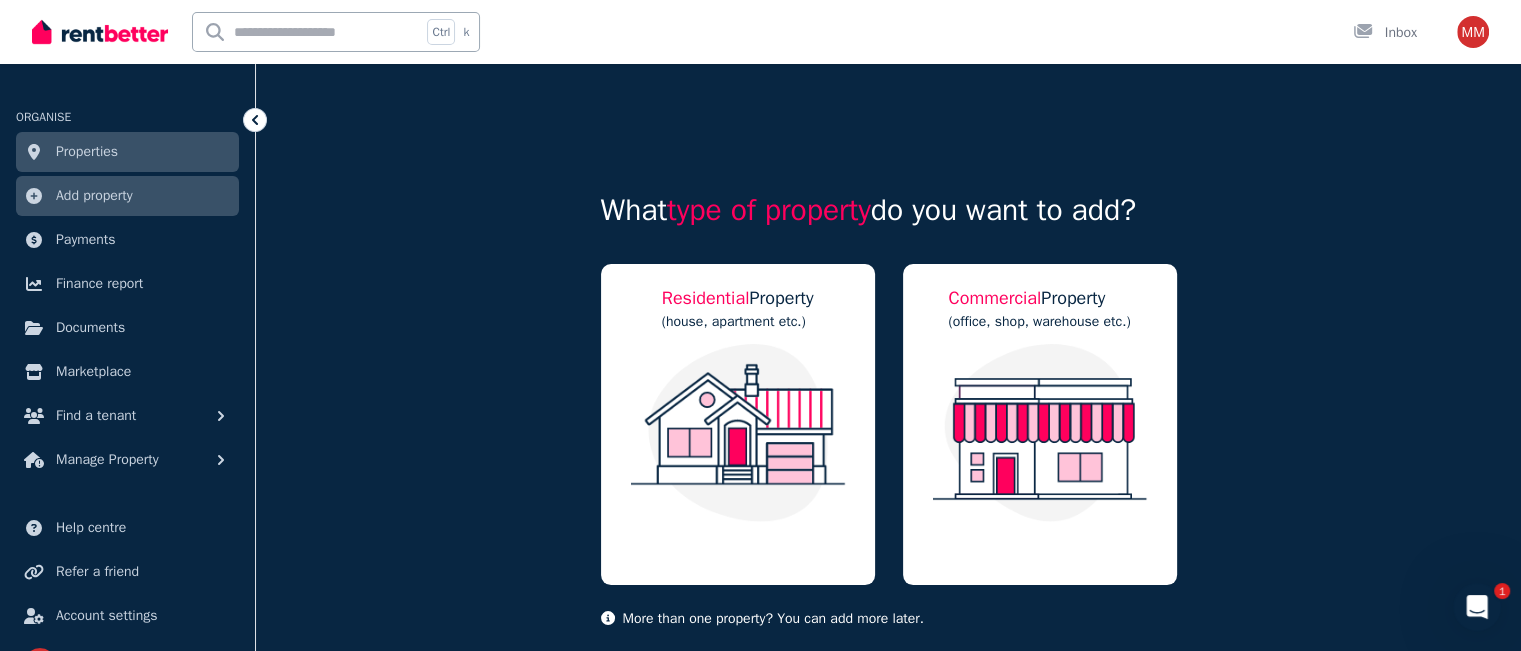 click on "Properties" at bounding box center [87, 152] 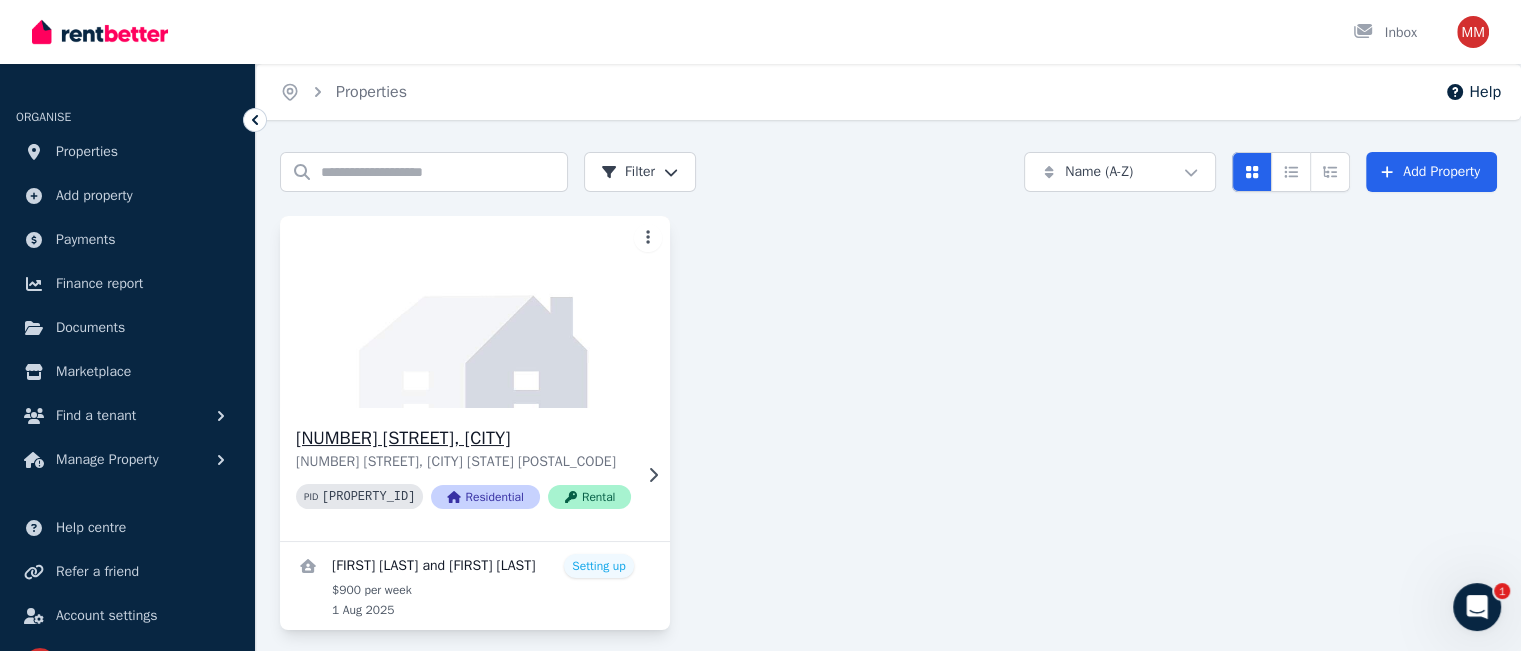 scroll, scrollTop: 14, scrollLeft: 0, axis: vertical 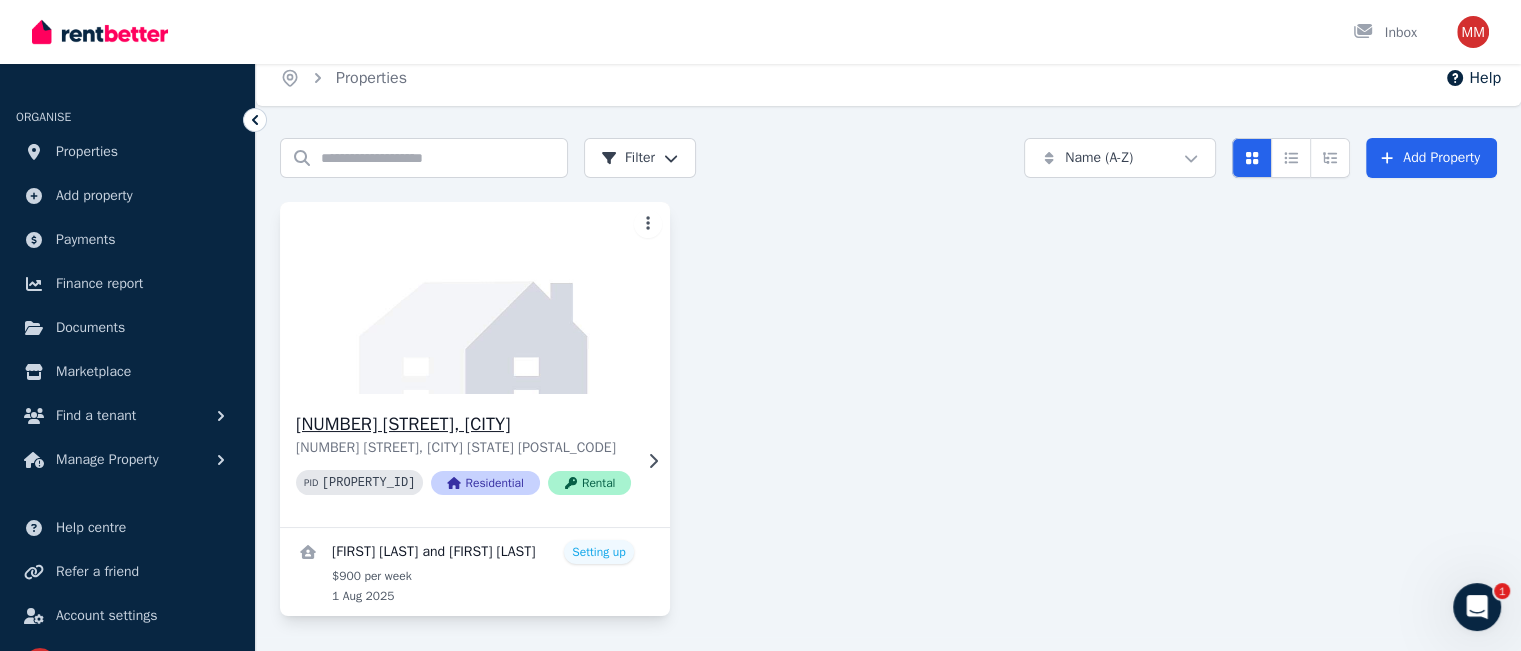 click 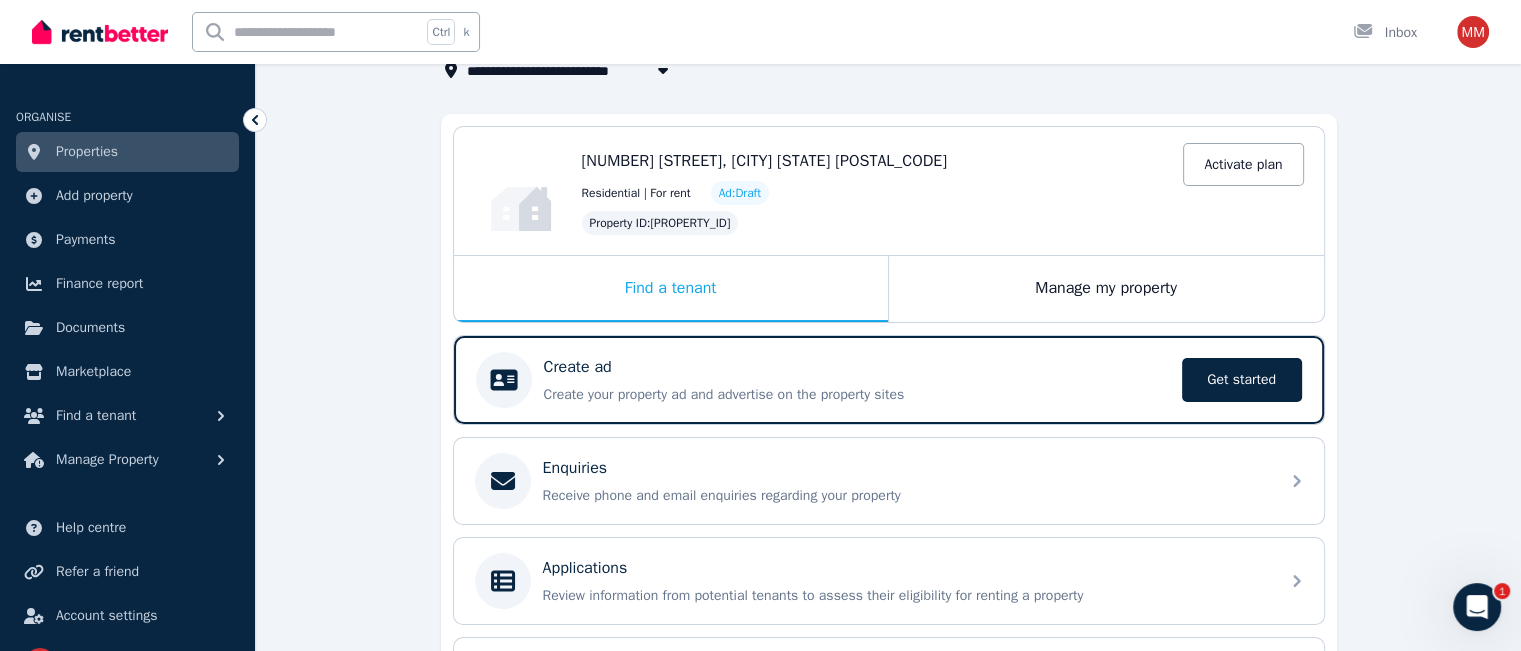 scroll, scrollTop: 147, scrollLeft: 0, axis: vertical 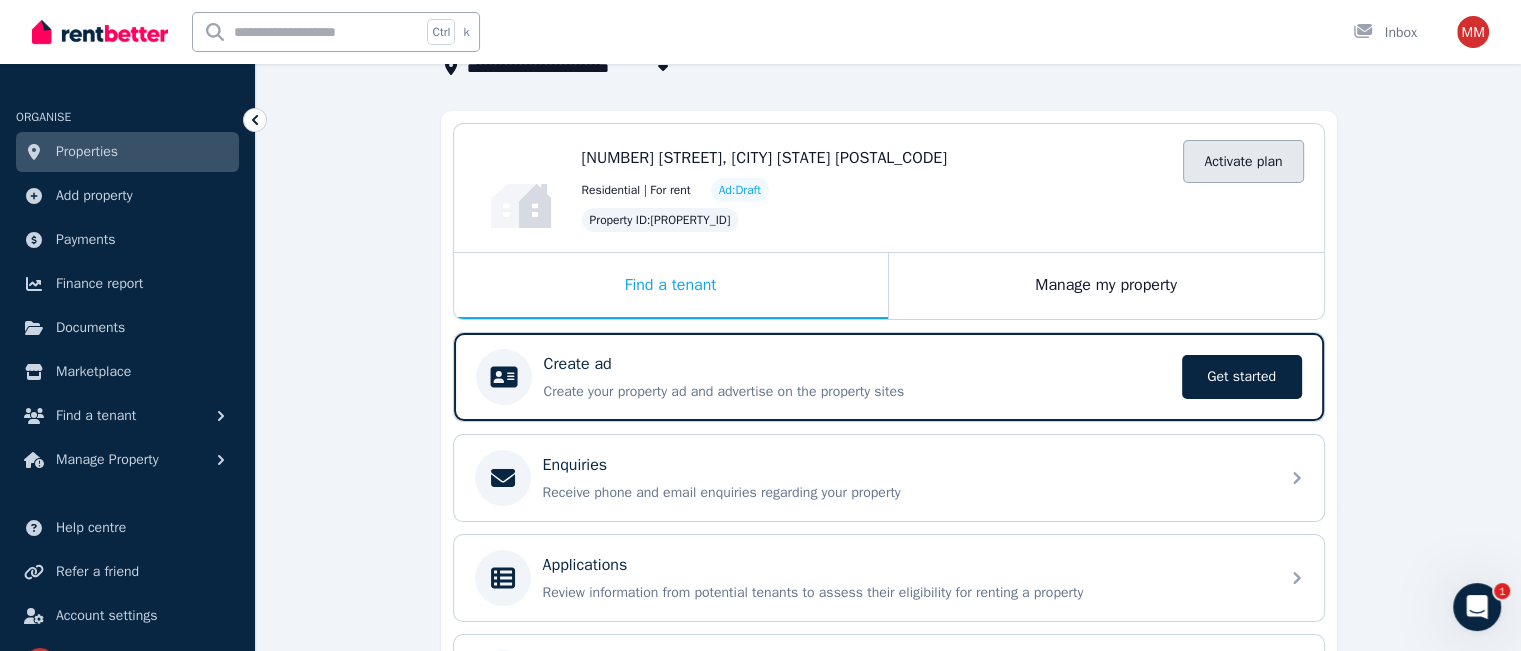 click on "Activate plan" at bounding box center (1243, 161) 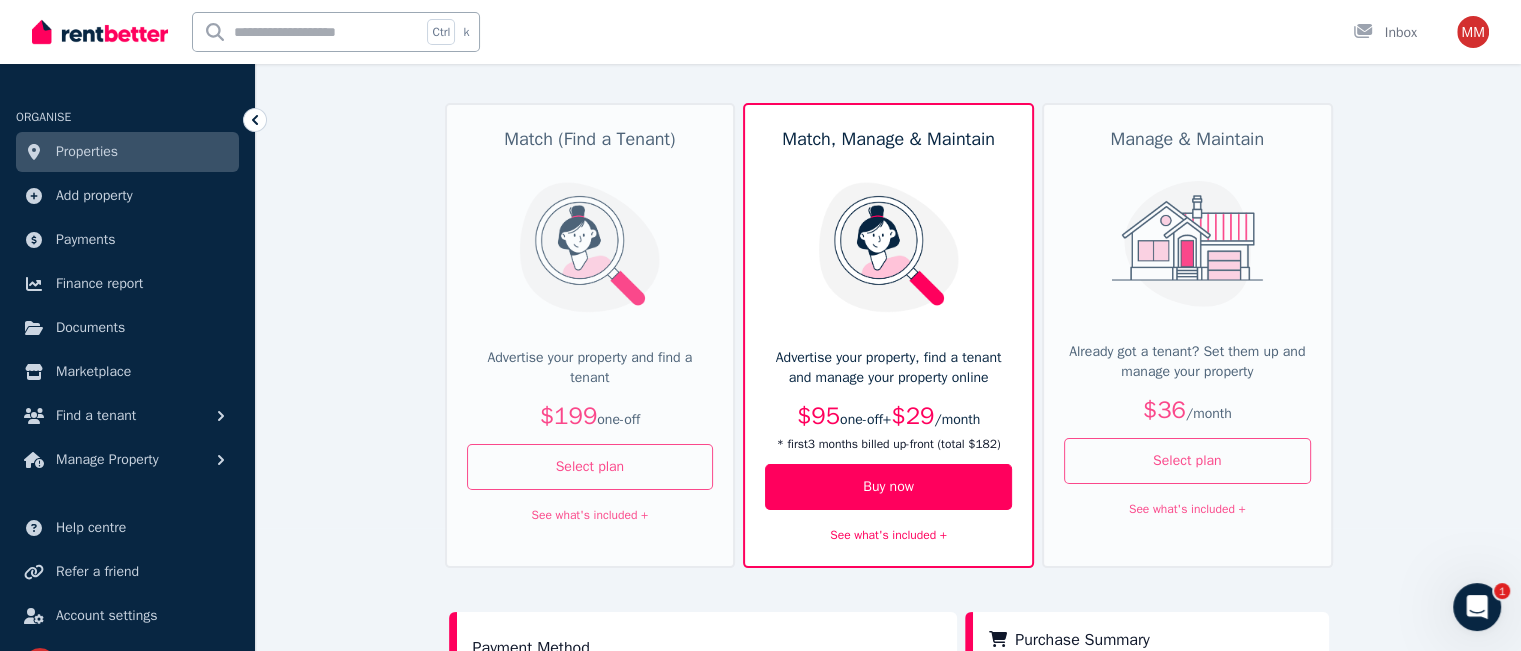 scroll, scrollTop: 124, scrollLeft: 0, axis: vertical 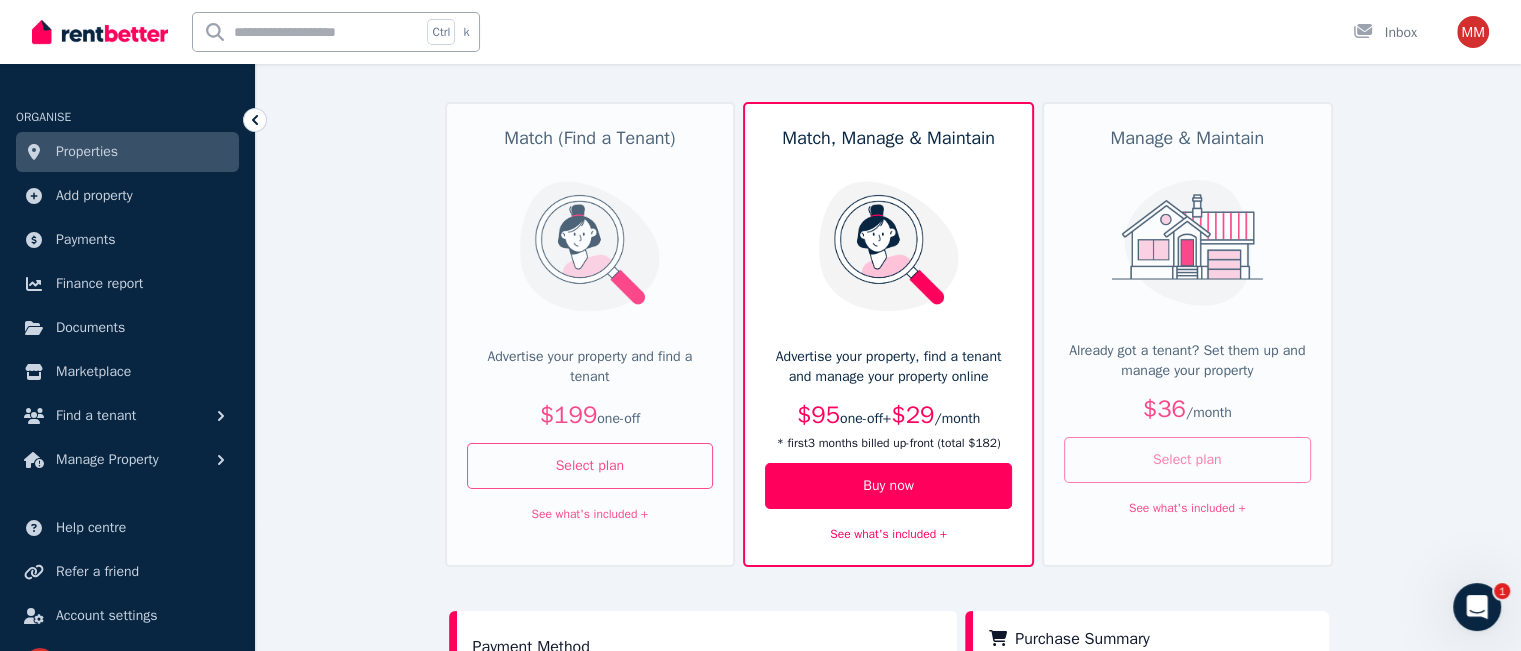 click on "Select plan" at bounding box center (1187, 460) 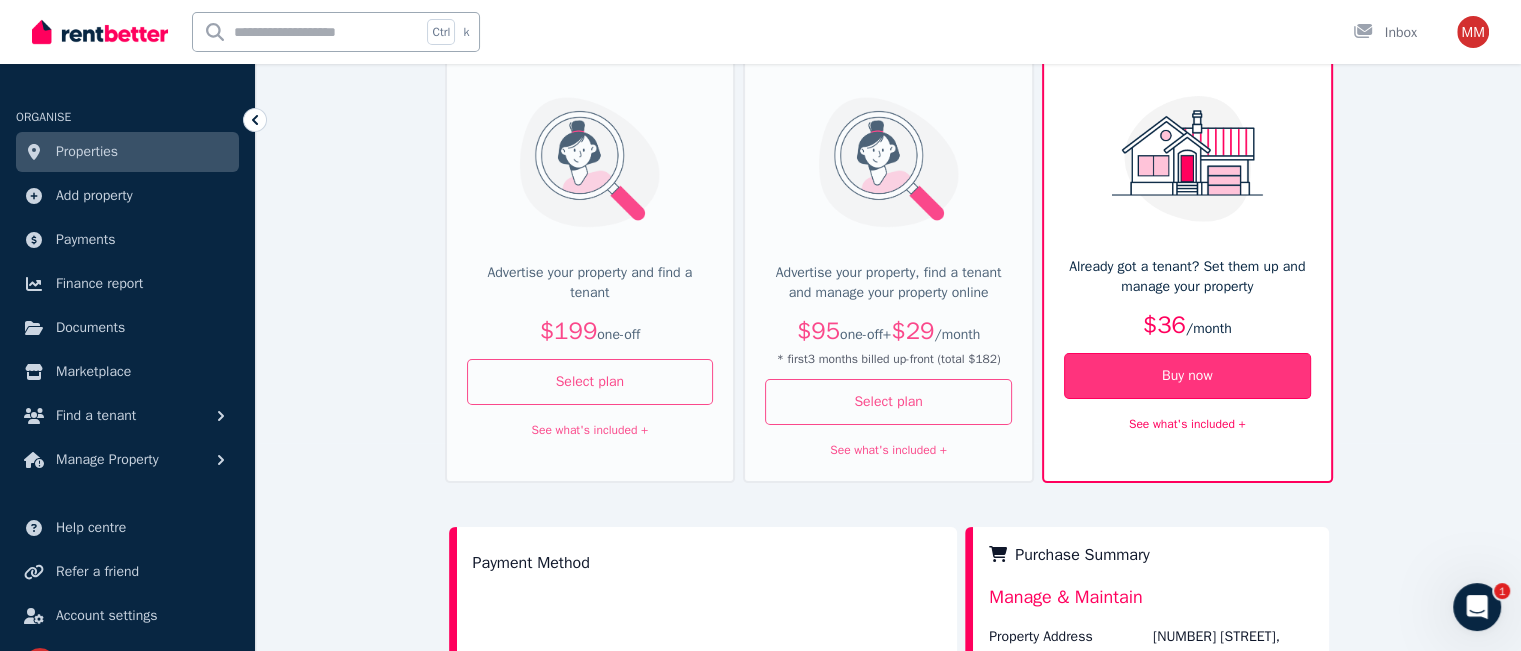scroll, scrollTop: 208, scrollLeft: 0, axis: vertical 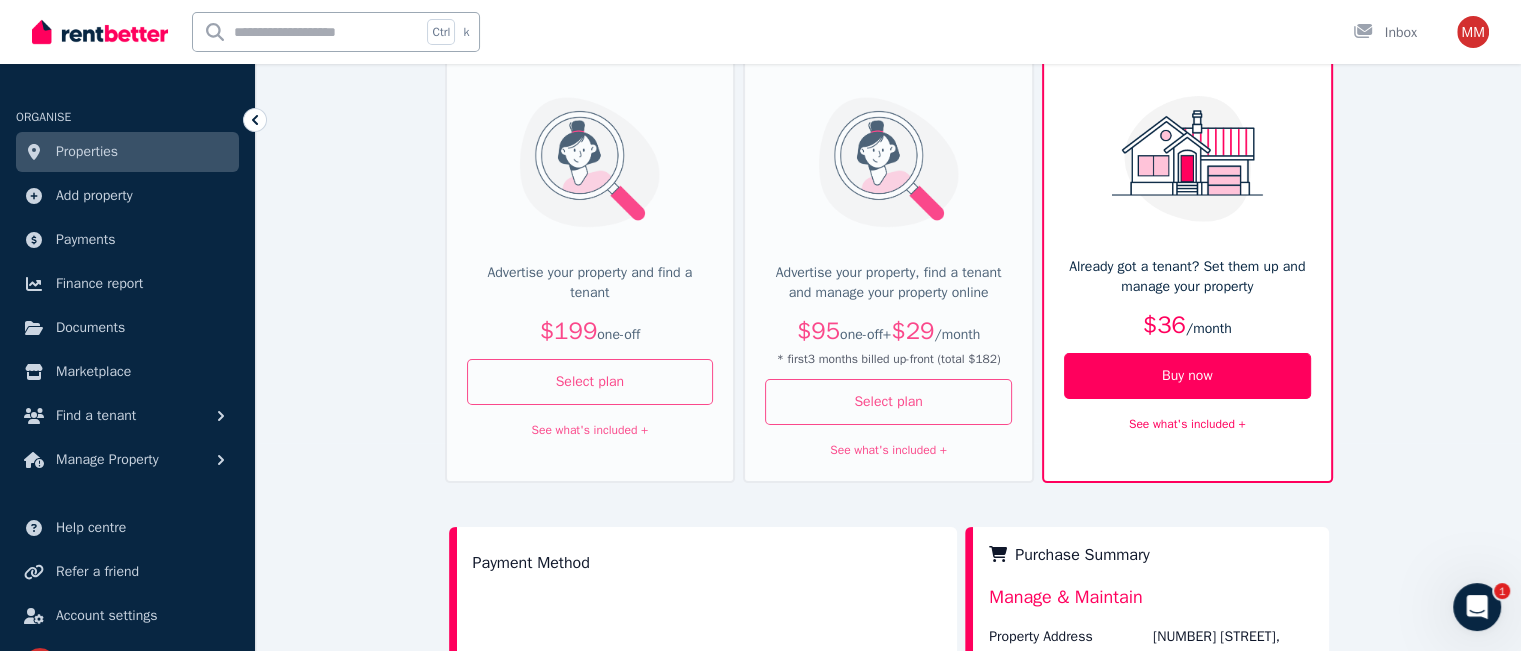 click on "Manage & Maintain Already got a tenant? Set them up and manage your property $36  /  month Buy now See what's included +" at bounding box center (1187, 250) 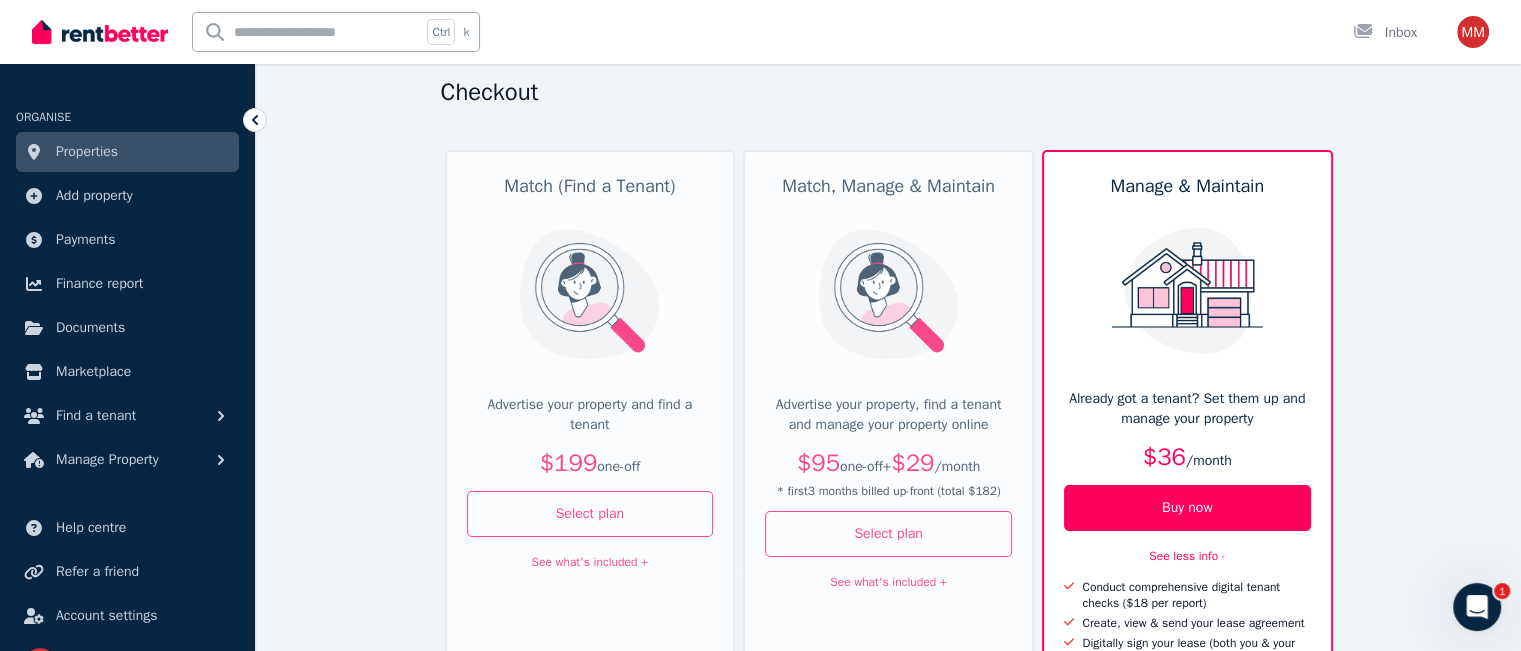 scroll, scrollTop: 0, scrollLeft: 0, axis: both 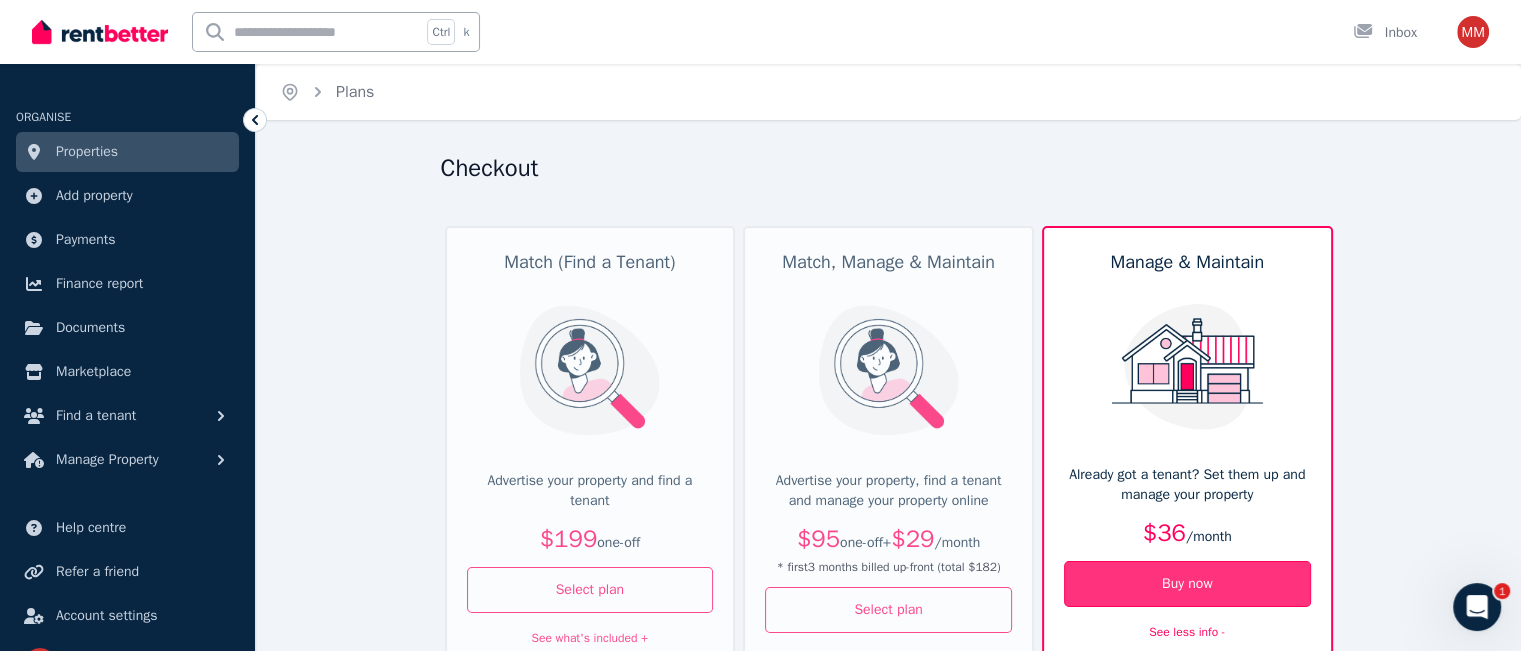 drag, startPoint x: 1185, startPoint y: 417, endPoint x: 1168, endPoint y: 567, distance: 150.96027 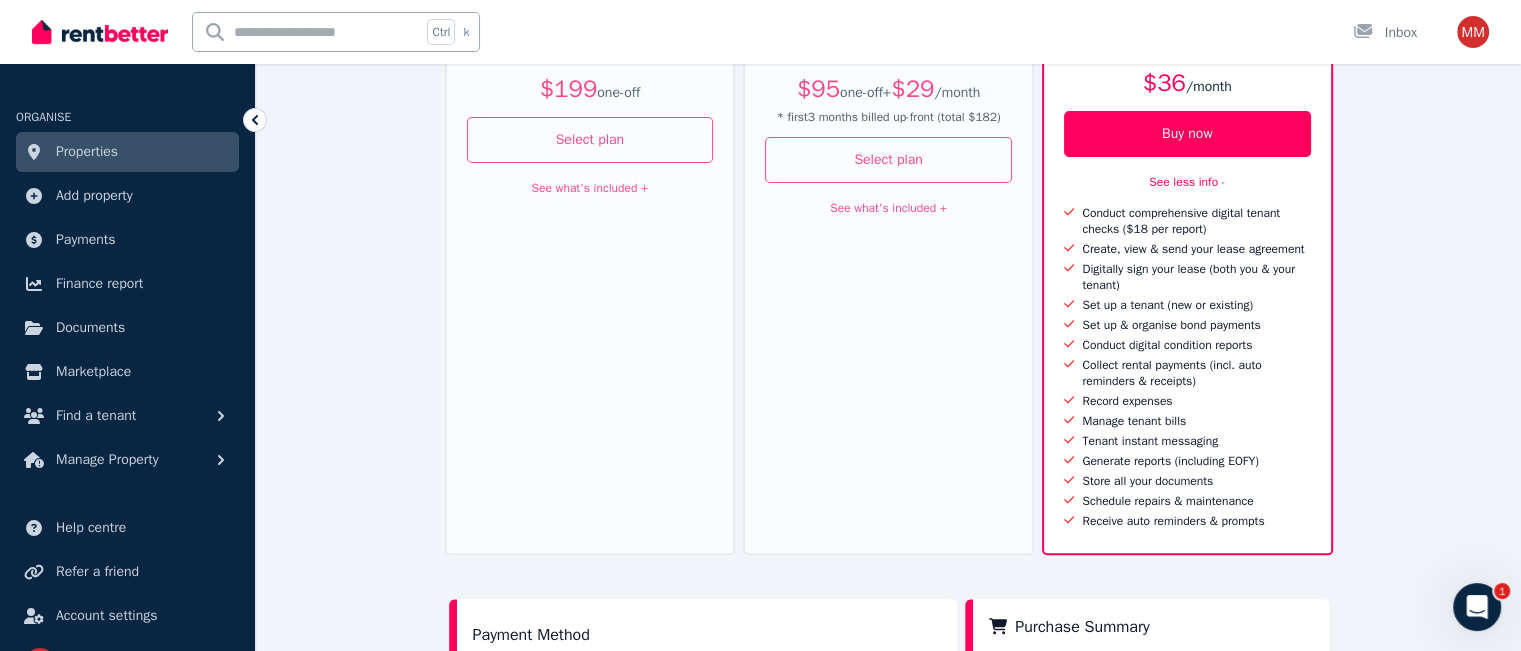 scroll, scrollTop: 412, scrollLeft: 0, axis: vertical 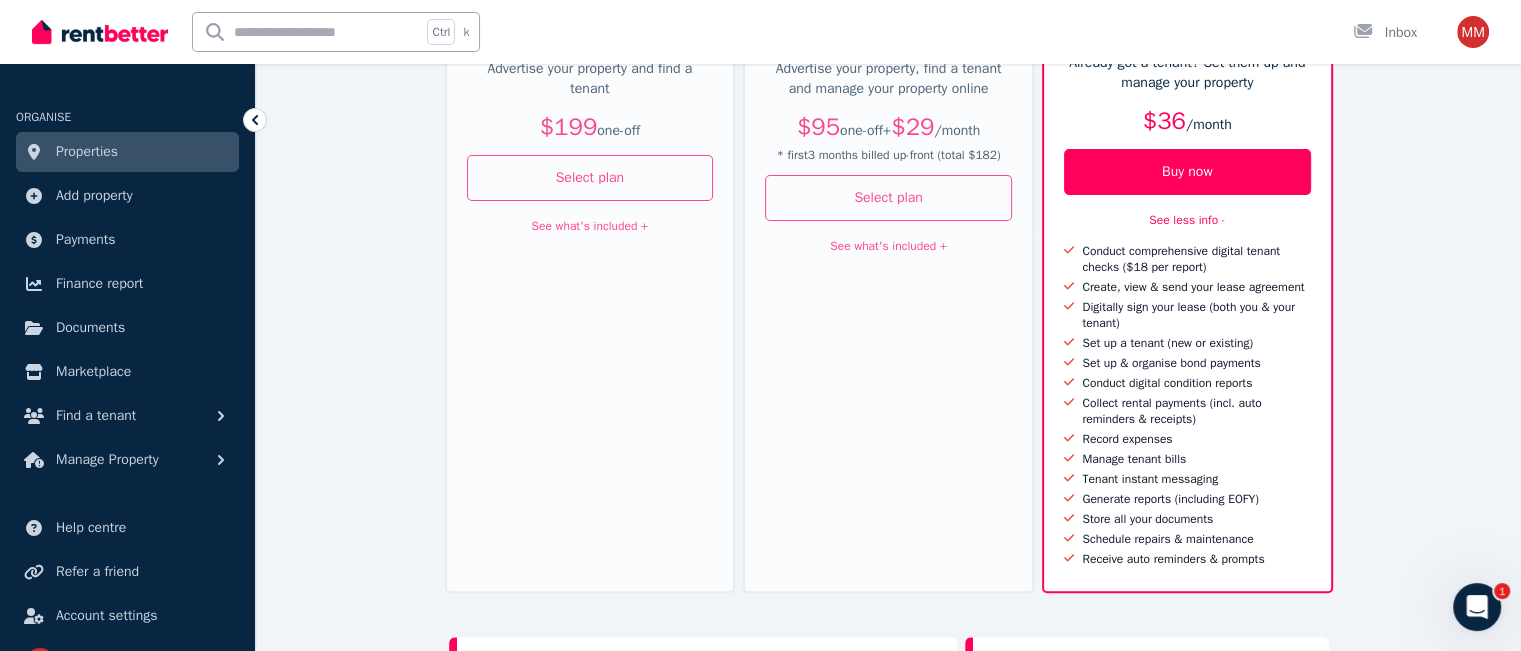 click on "Properties" at bounding box center (127, 152) 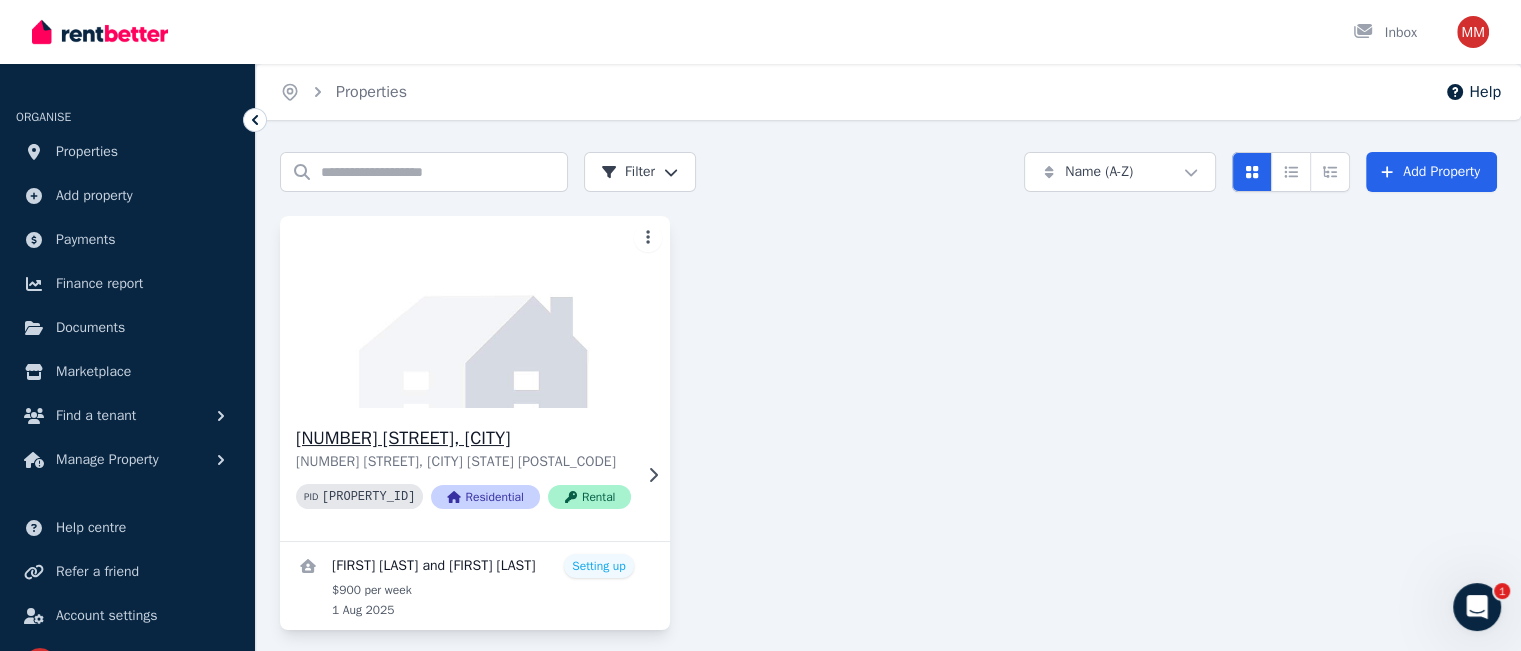 scroll, scrollTop: 14, scrollLeft: 0, axis: vertical 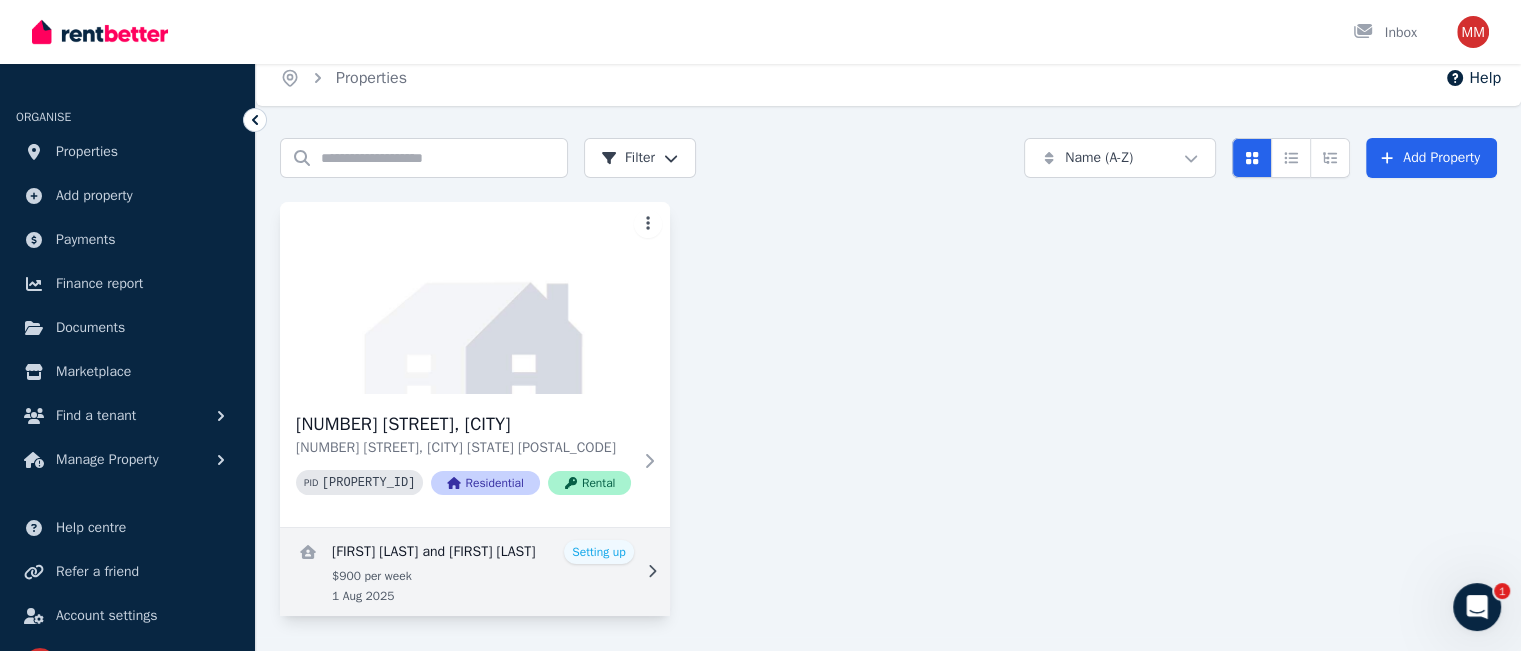 click at bounding box center [475, 572] 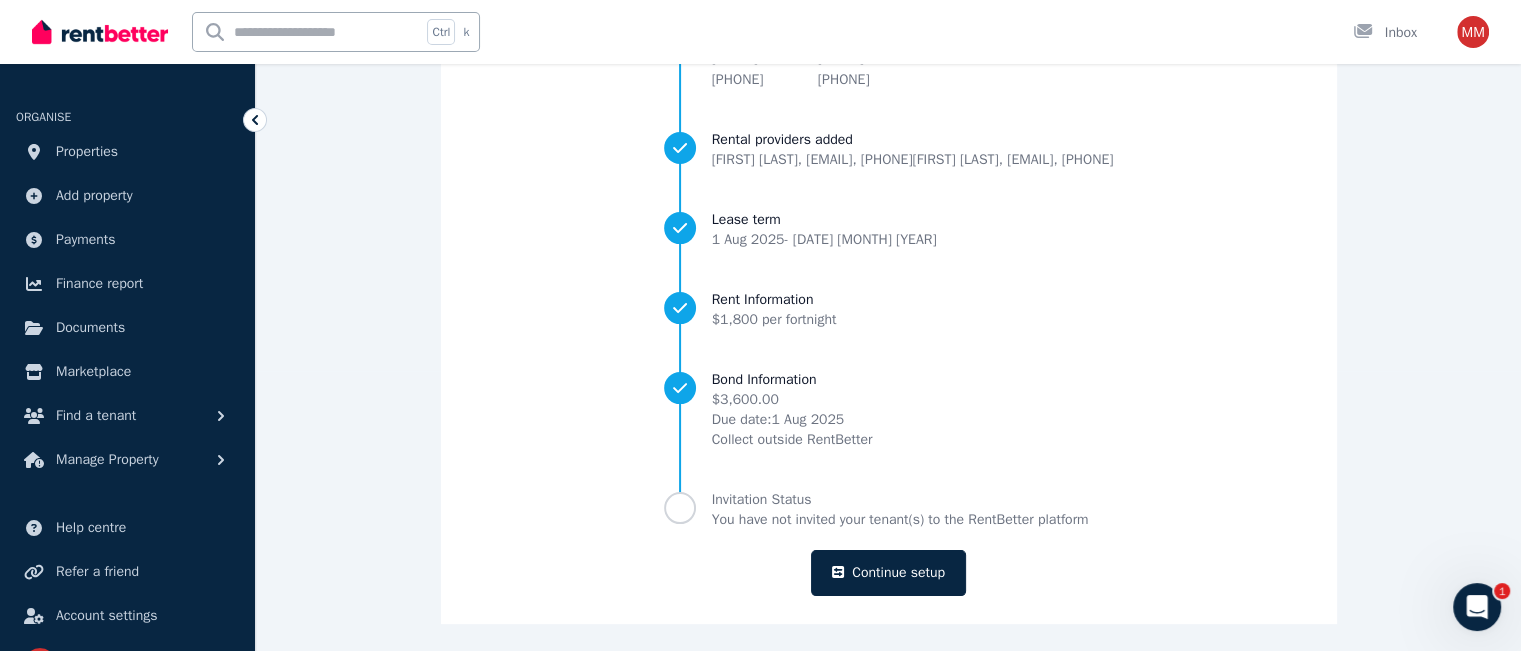 scroll, scrollTop: 279, scrollLeft: 0, axis: vertical 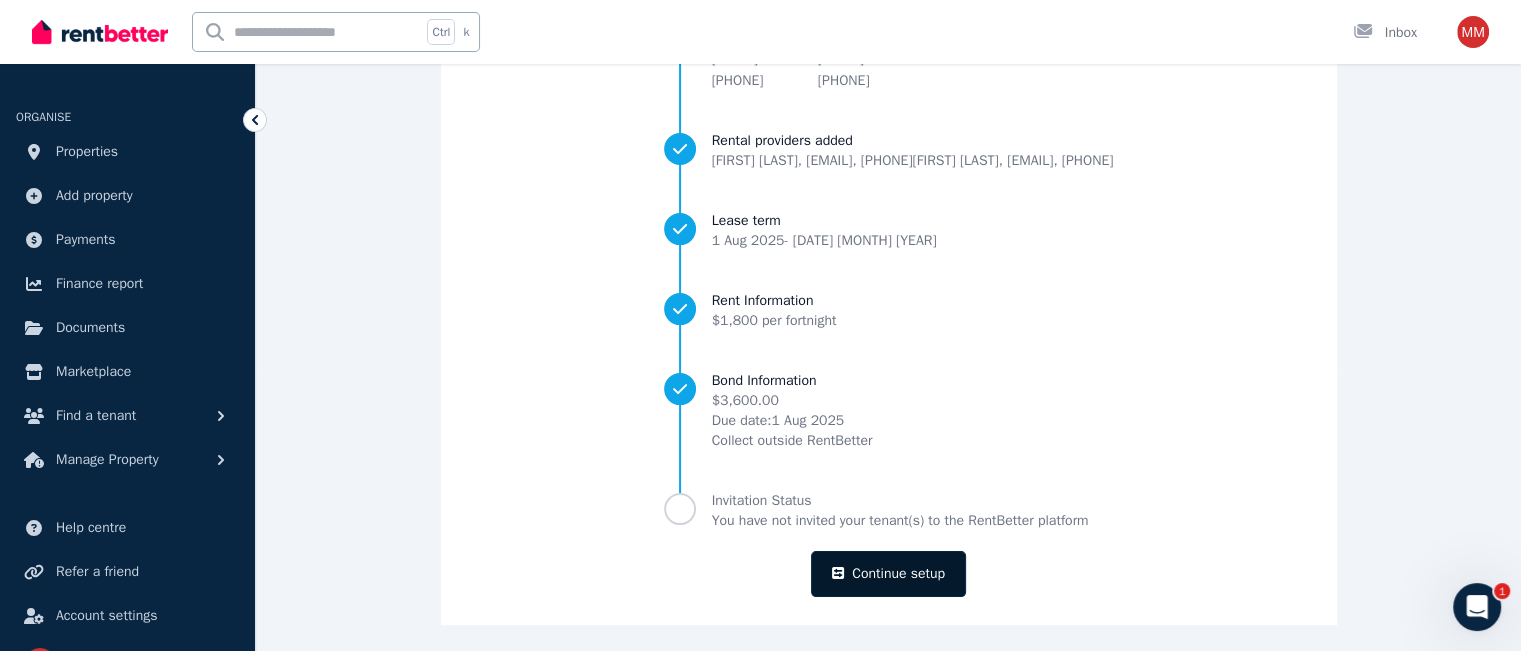 click on "Continue setup" at bounding box center [888, 574] 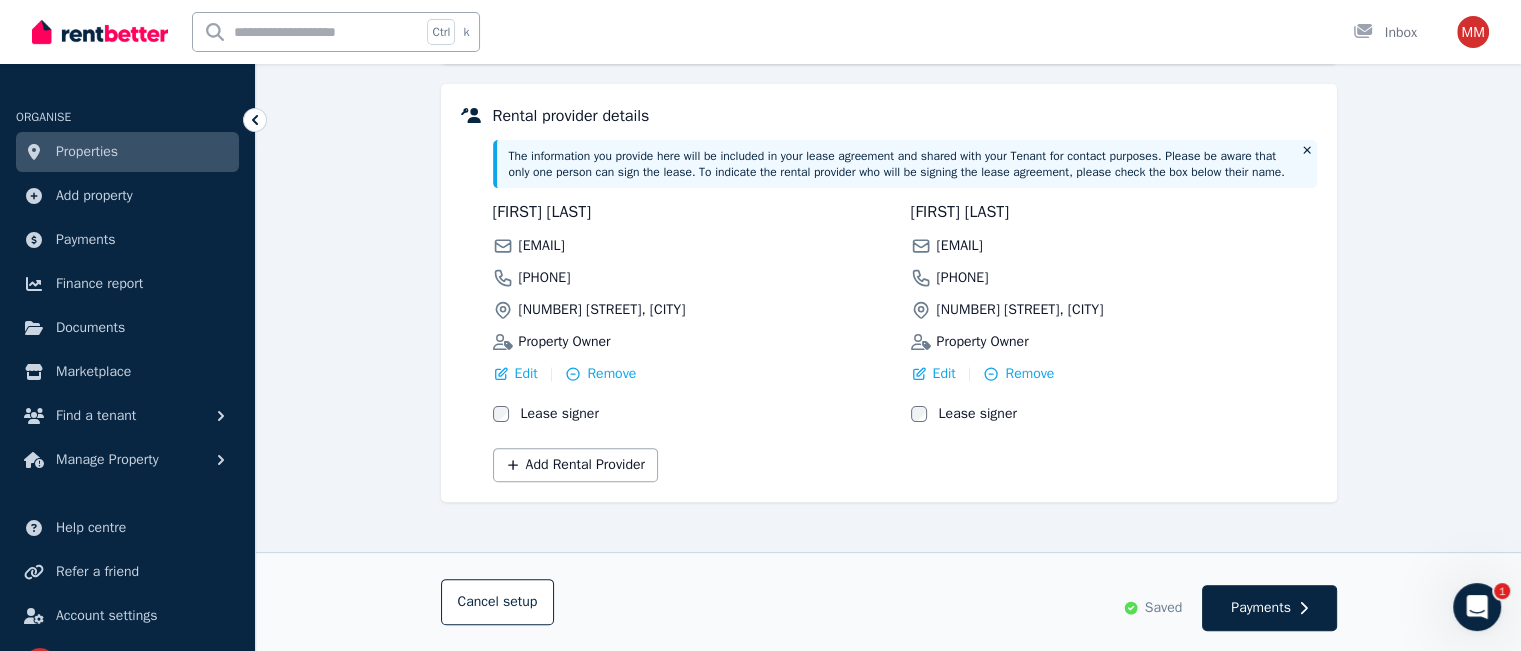 scroll, scrollTop: 510, scrollLeft: 0, axis: vertical 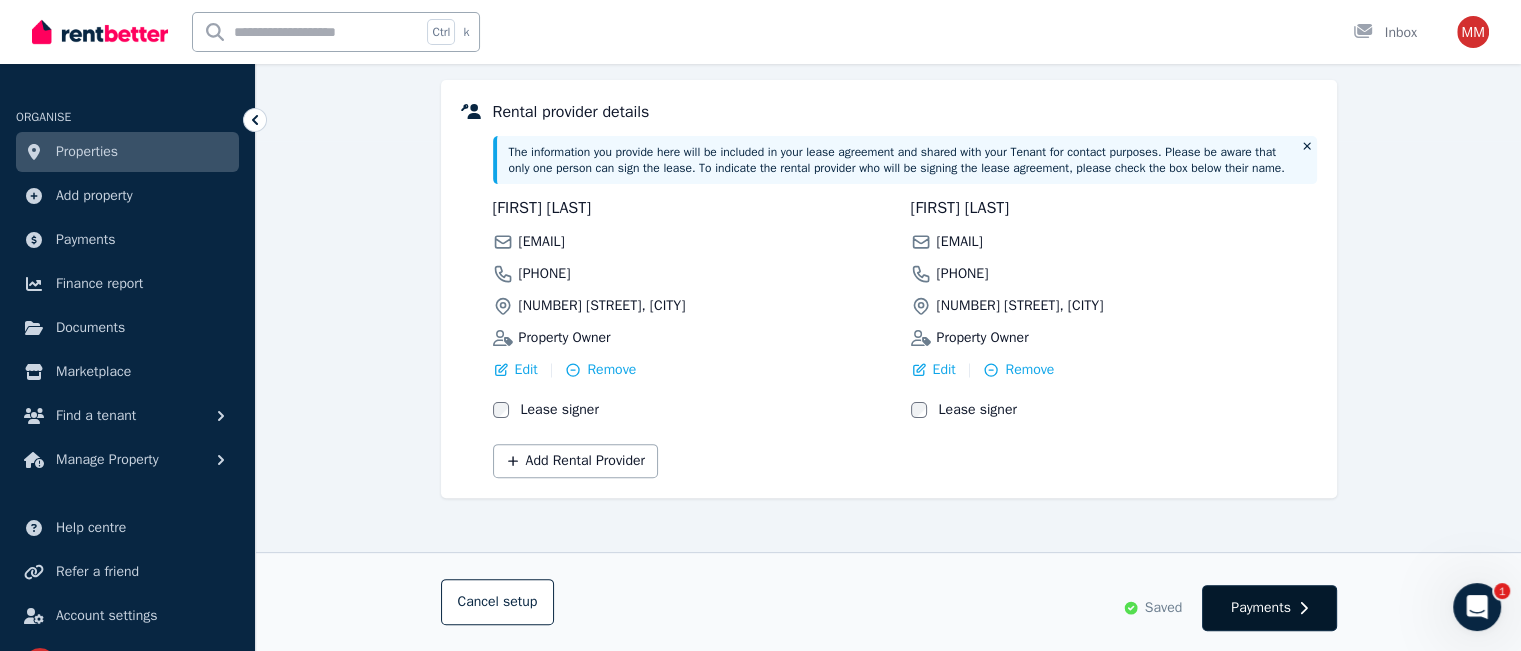 click on "Payments" at bounding box center [1261, 608] 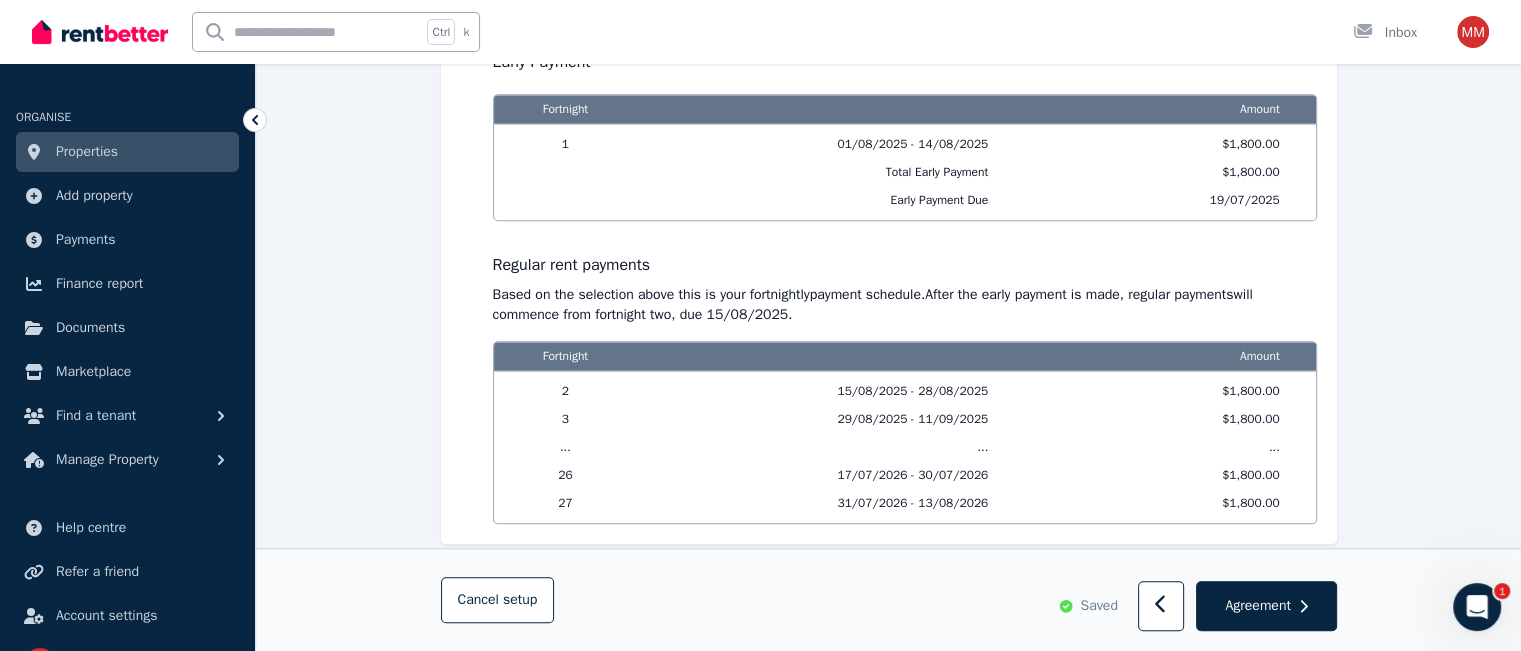scroll, scrollTop: 2159, scrollLeft: 0, axis: vertical 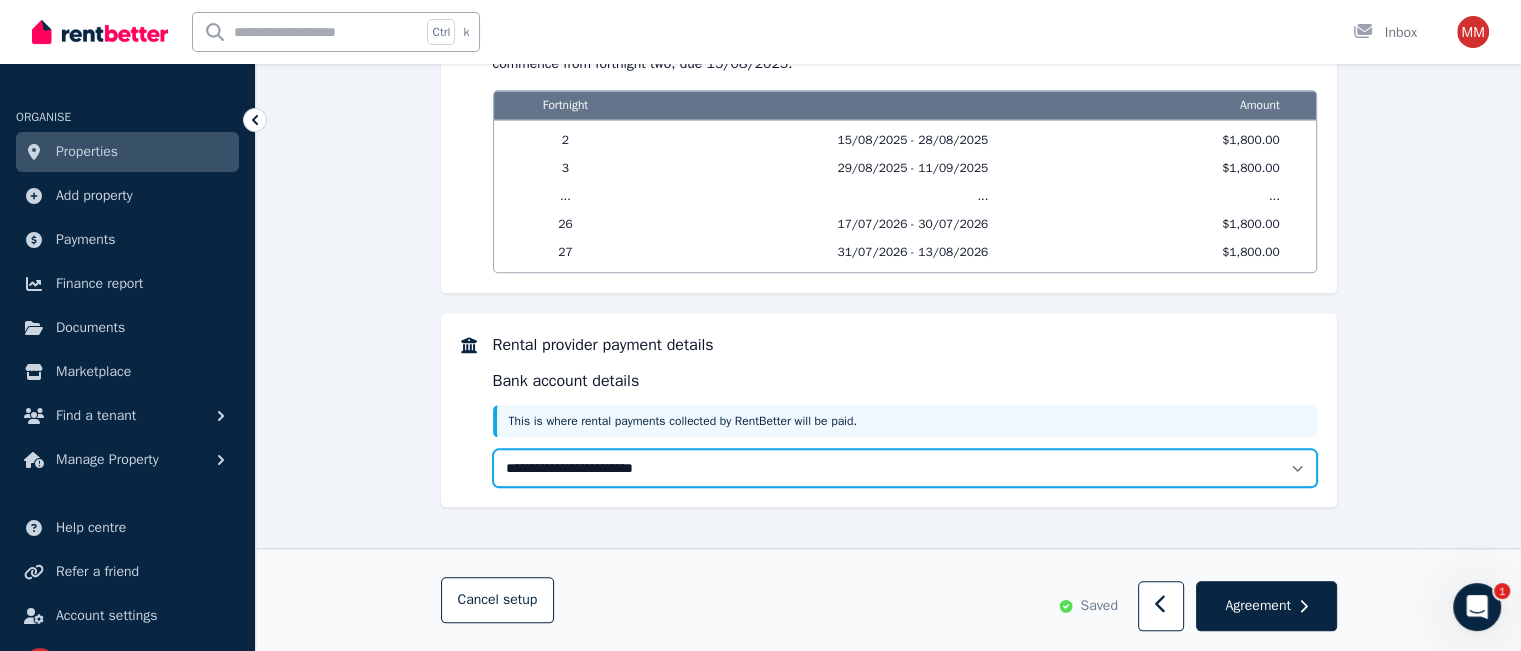 click on "**********" at bounding box center [905, 468] 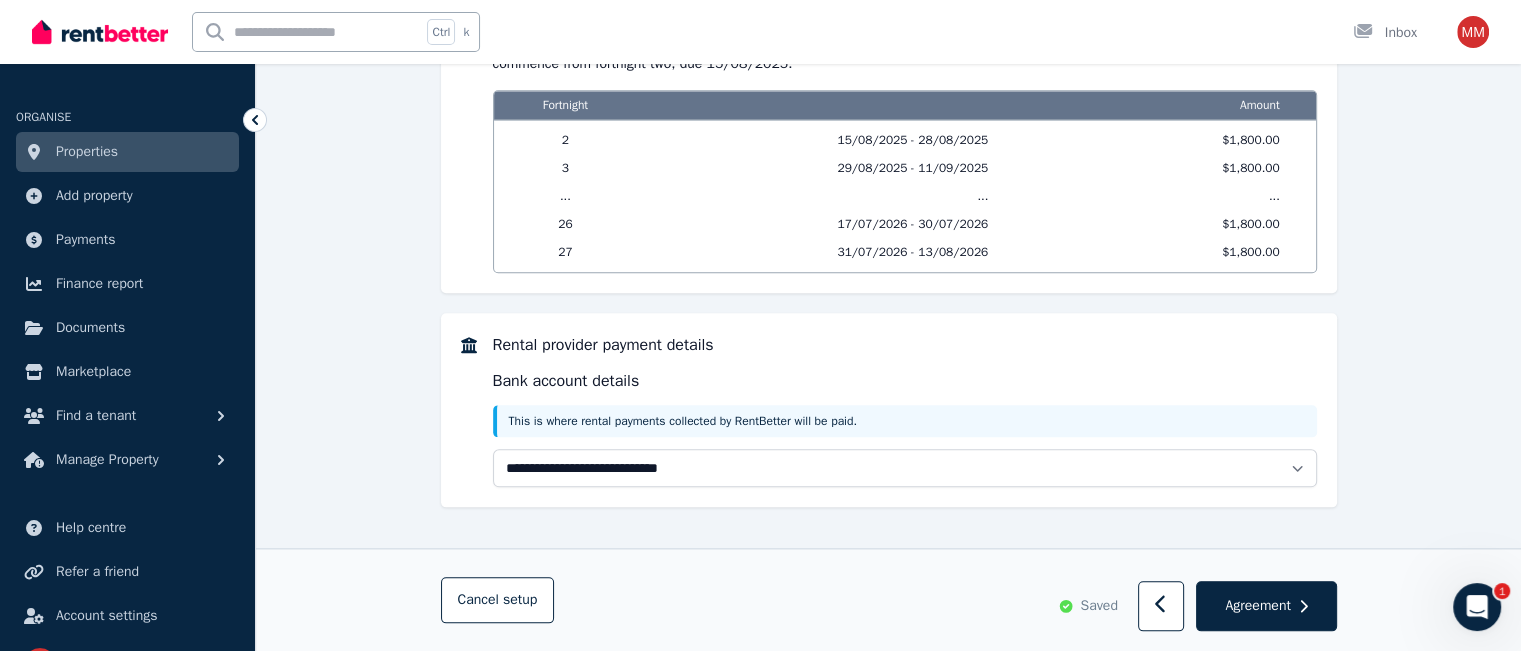 click on "**********" at bounding box center [905, 468] 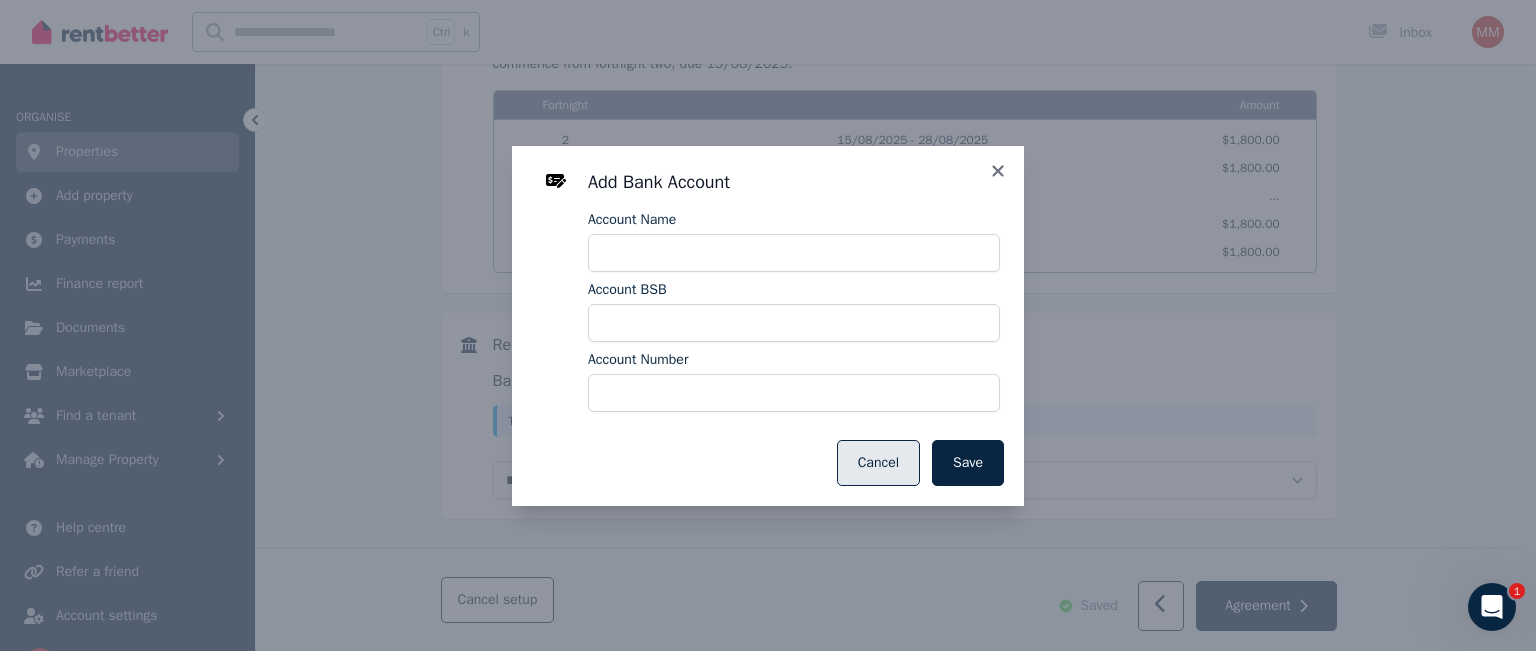 click on "Cancel" at bounding box center (878, 463) 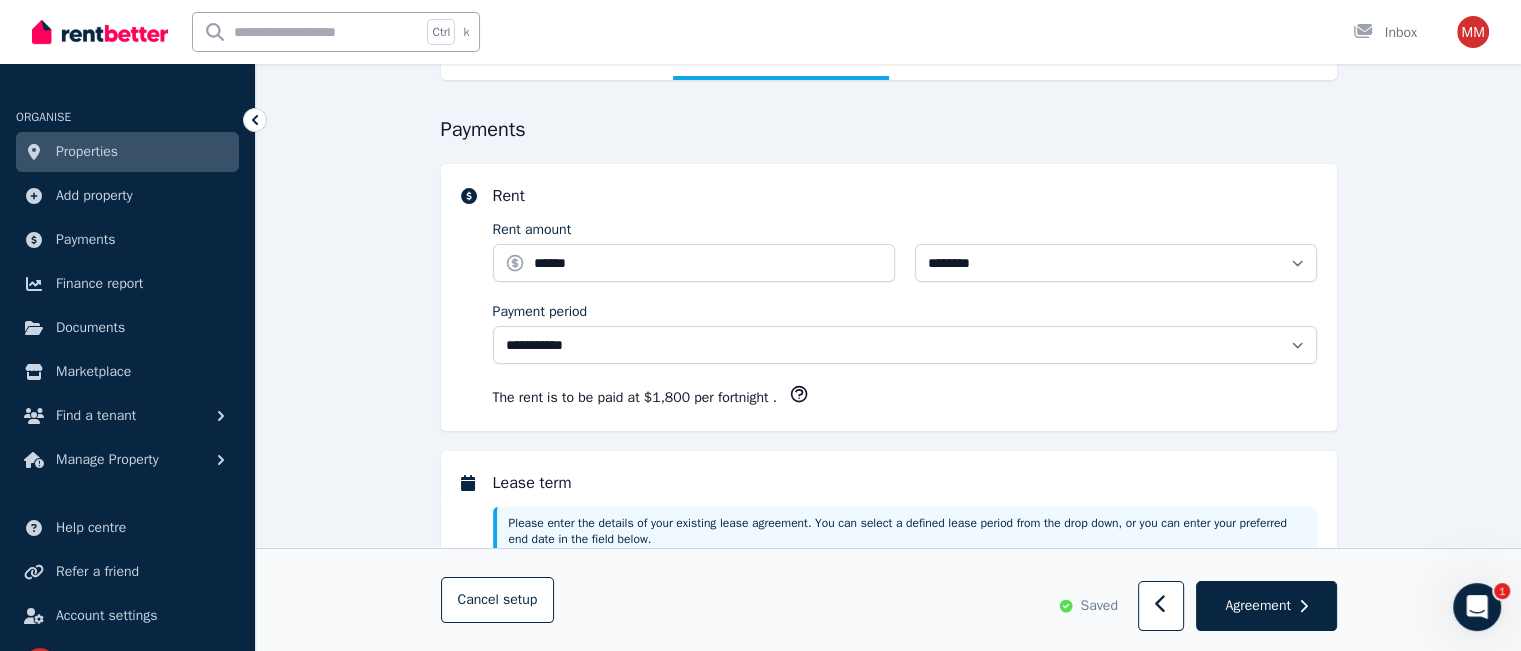 scroll, scrollTop: 176, scrollLeft: 0, axis: vertical 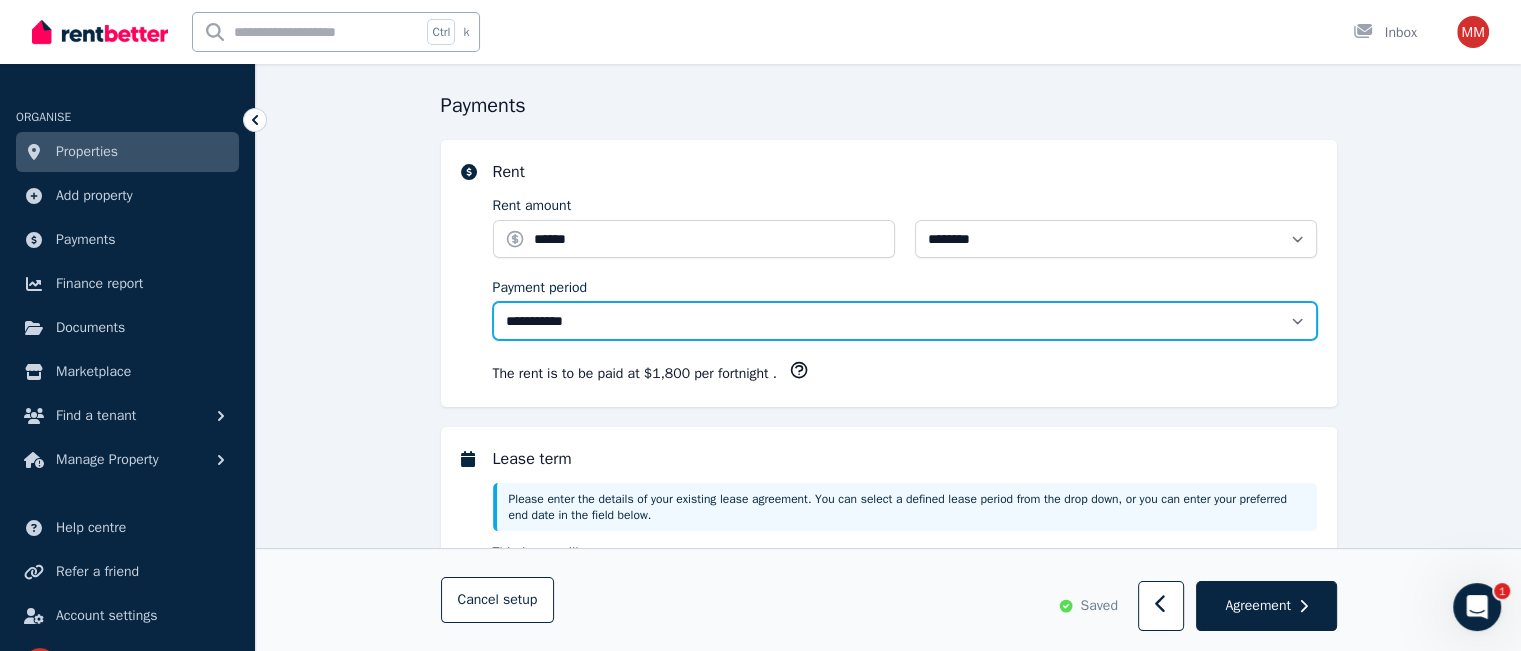 click on "**********" at bounding box center (905, 321) 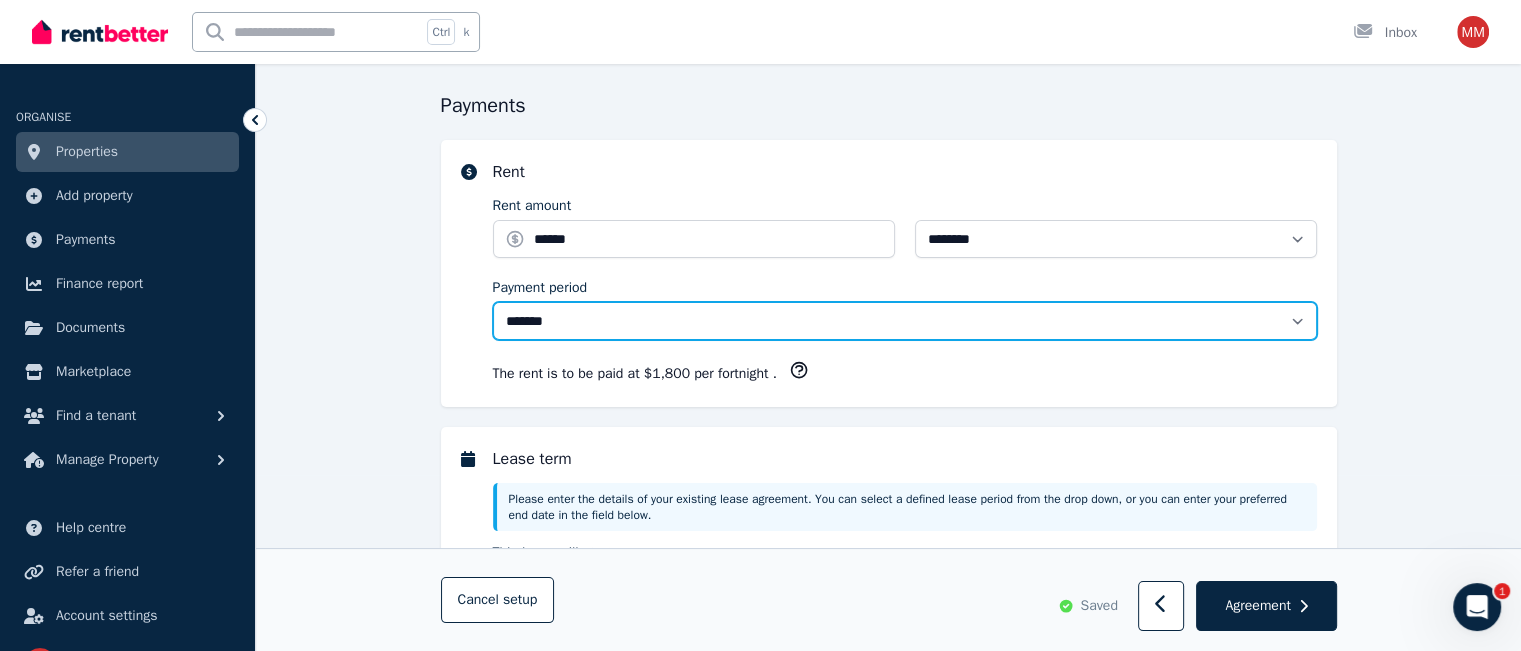 click on "**********" at bounding box center [905, 321] 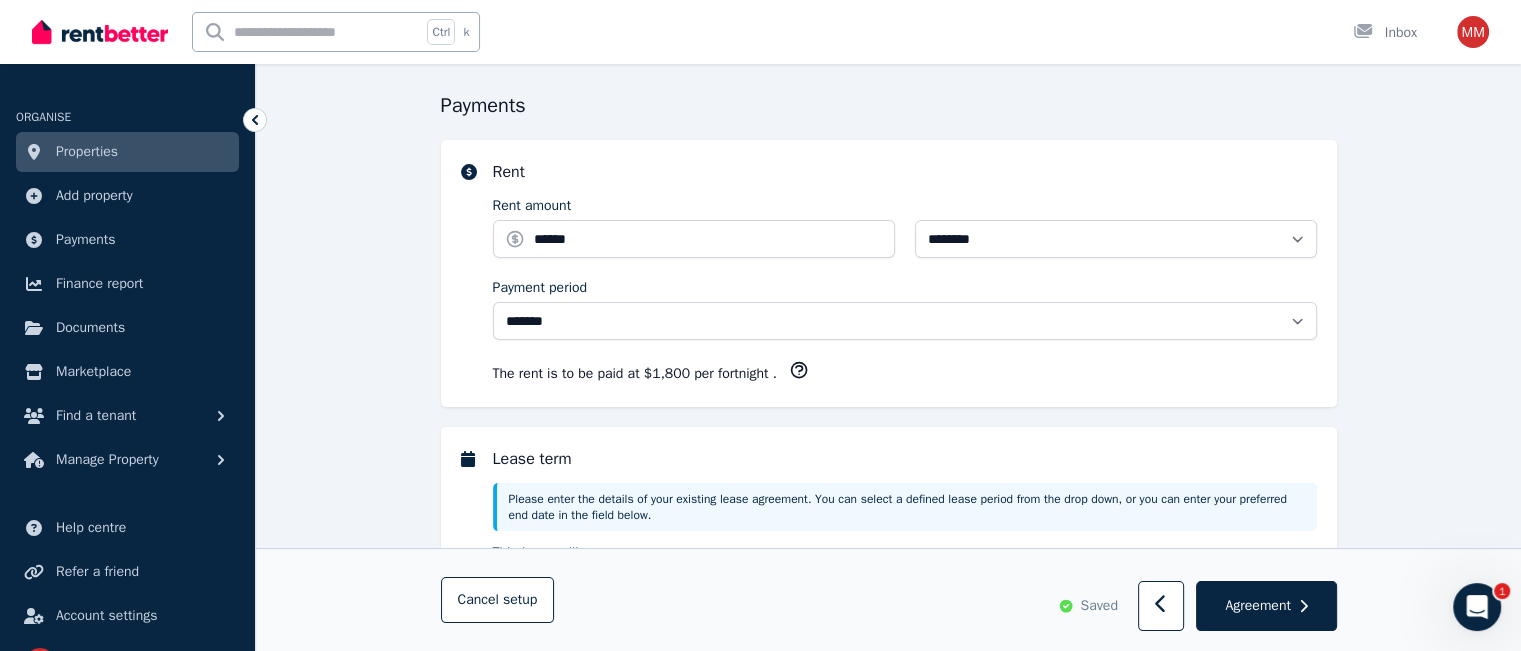 drag, startPoint x: 1007, startPoint y: 337, endPoint x: 992, endPoint y: 395, distance: 59.908264 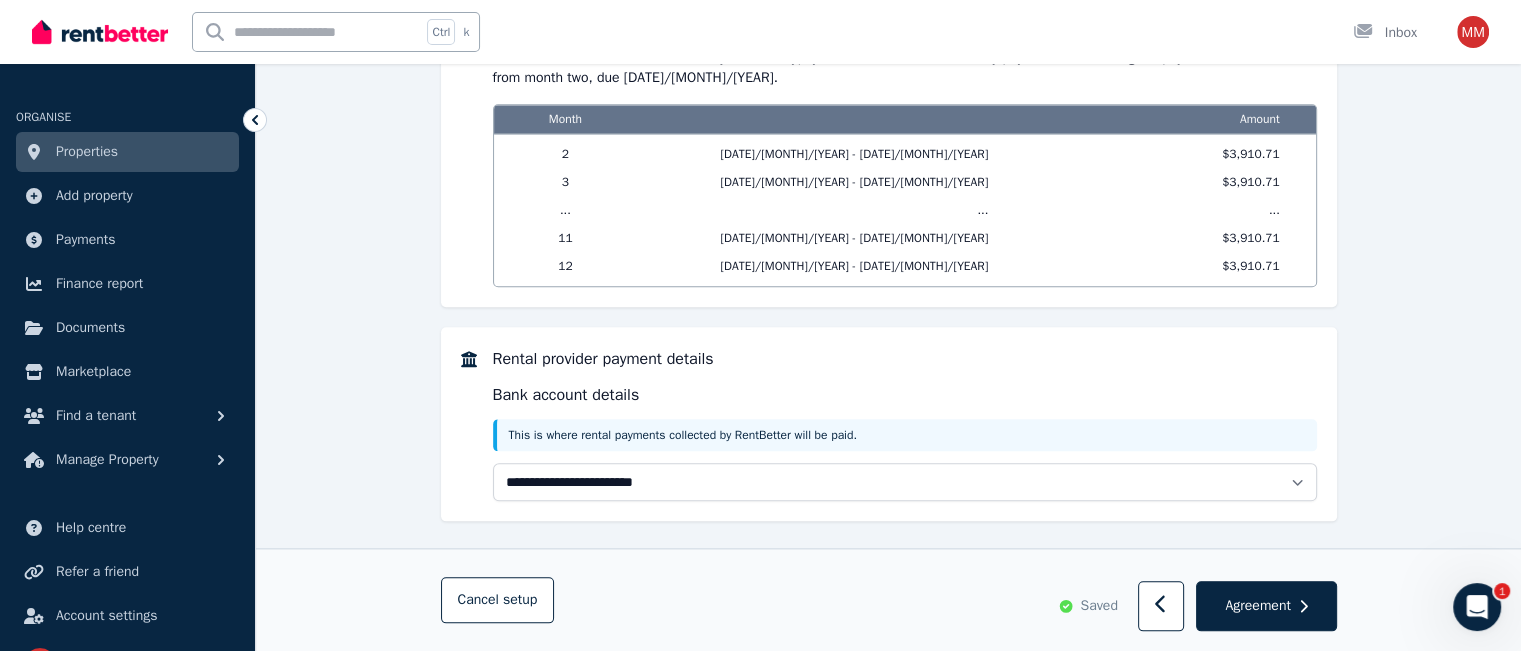scroll, scrollTop: 2141, scrollLeft: 0, axis: vertical 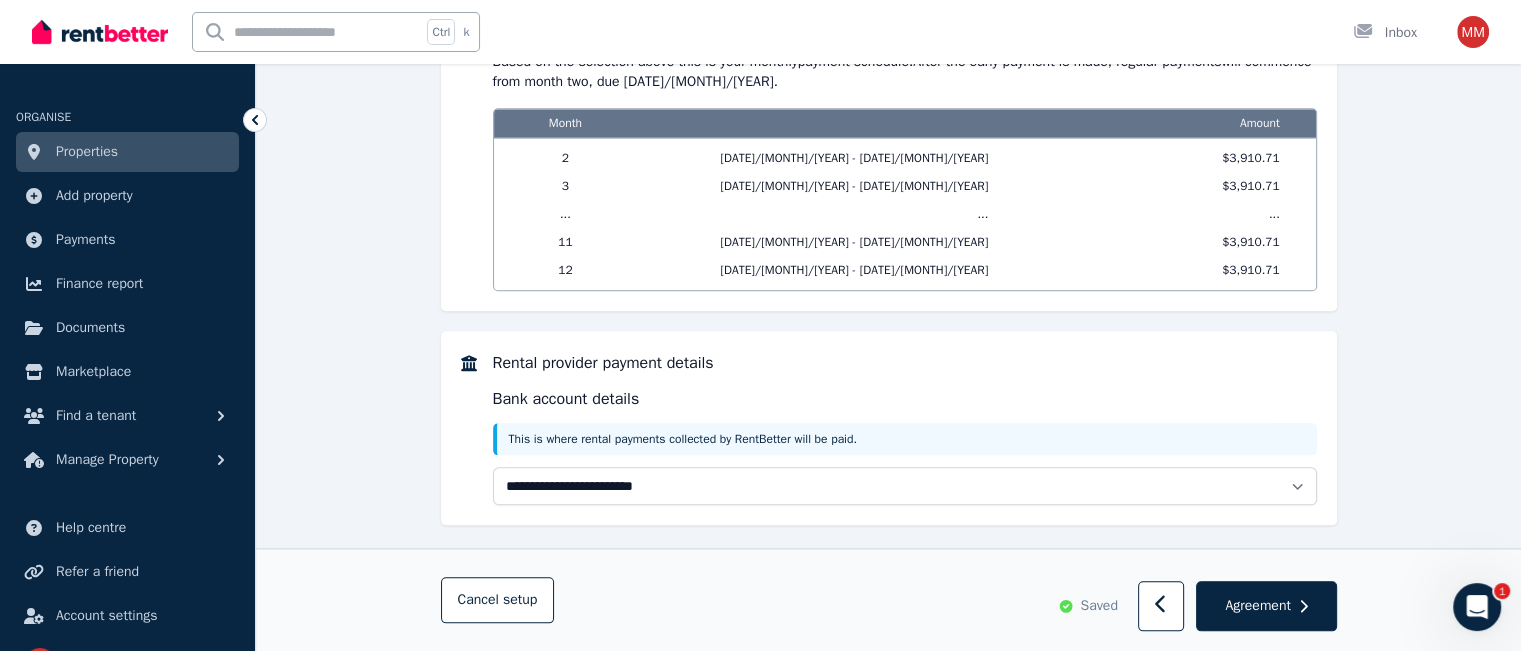 click on "2 [DATE]/[MONTH]/[YEAR] - [DATE]/[MONTH]/[YEAR] $3,910.71 3 [DATE]/[MONTH]/[YEAR] - [DATE]/[MONTH]/[YEAR] $3,910.71 ... ... ... 11 [DATE]/[MONTH]/[YEAR] - [DATE]/[MONTH]/[YEAR] $3,910.71 12 [DATE]/[MONTH]/[YEAR] - [DATE]/[MONTH]/[YEAR] $3,910.71" at bounding box center (905, 214) 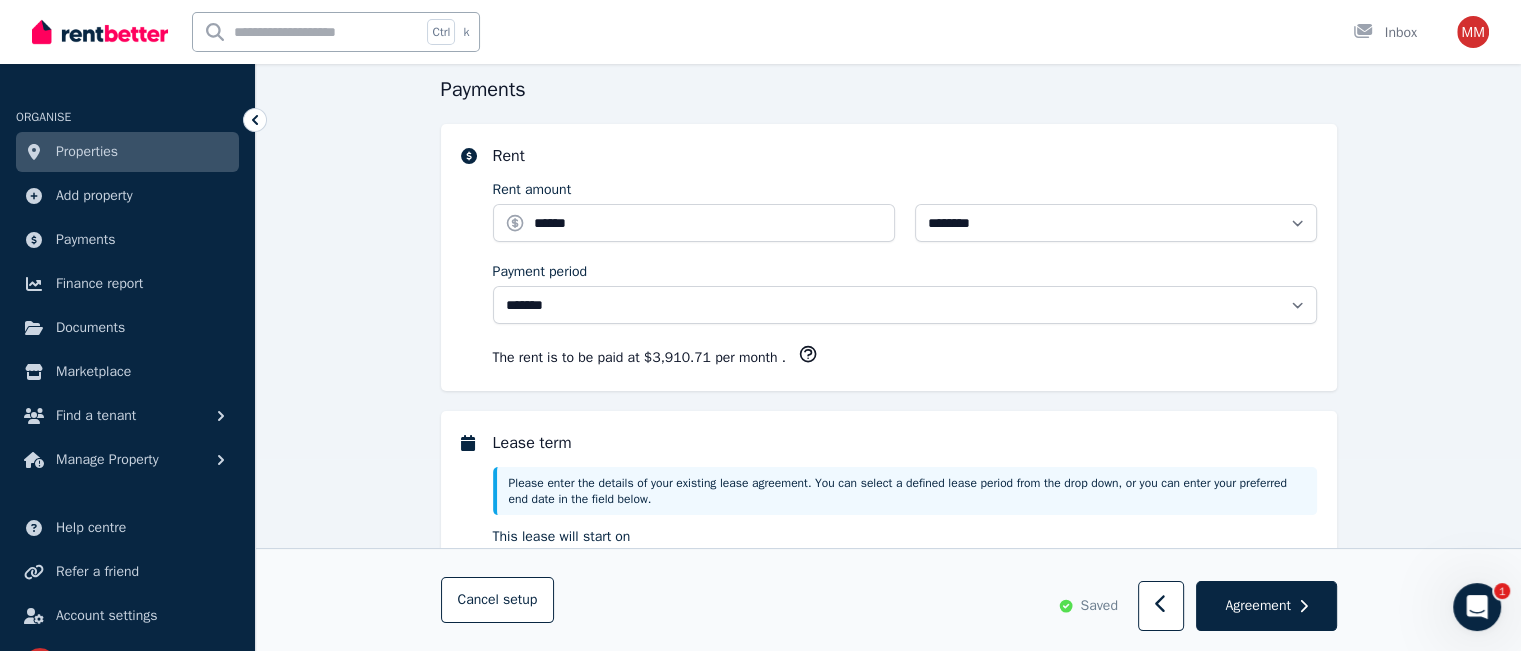 scroll, scrollTop: 192, scrollLeft: 0, axis: vertical 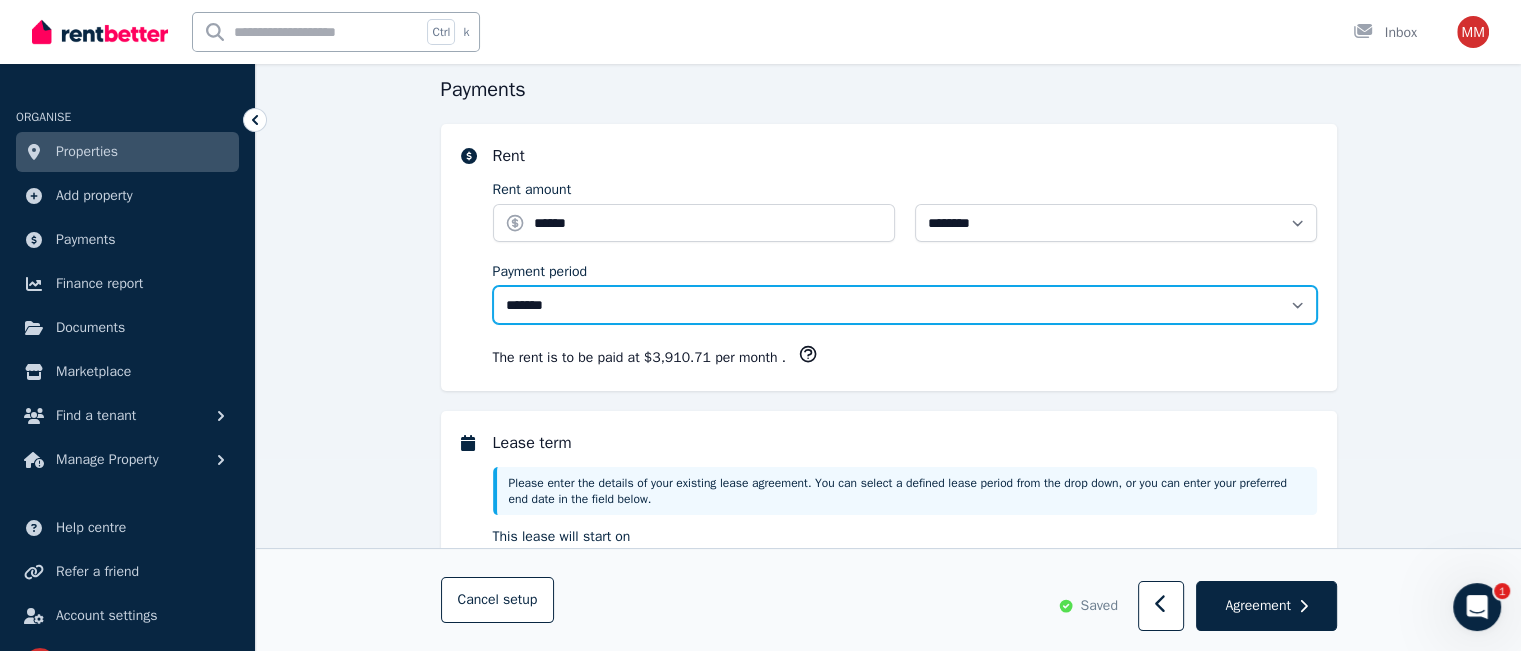 click on "**********" at bounding box center (905, 305) 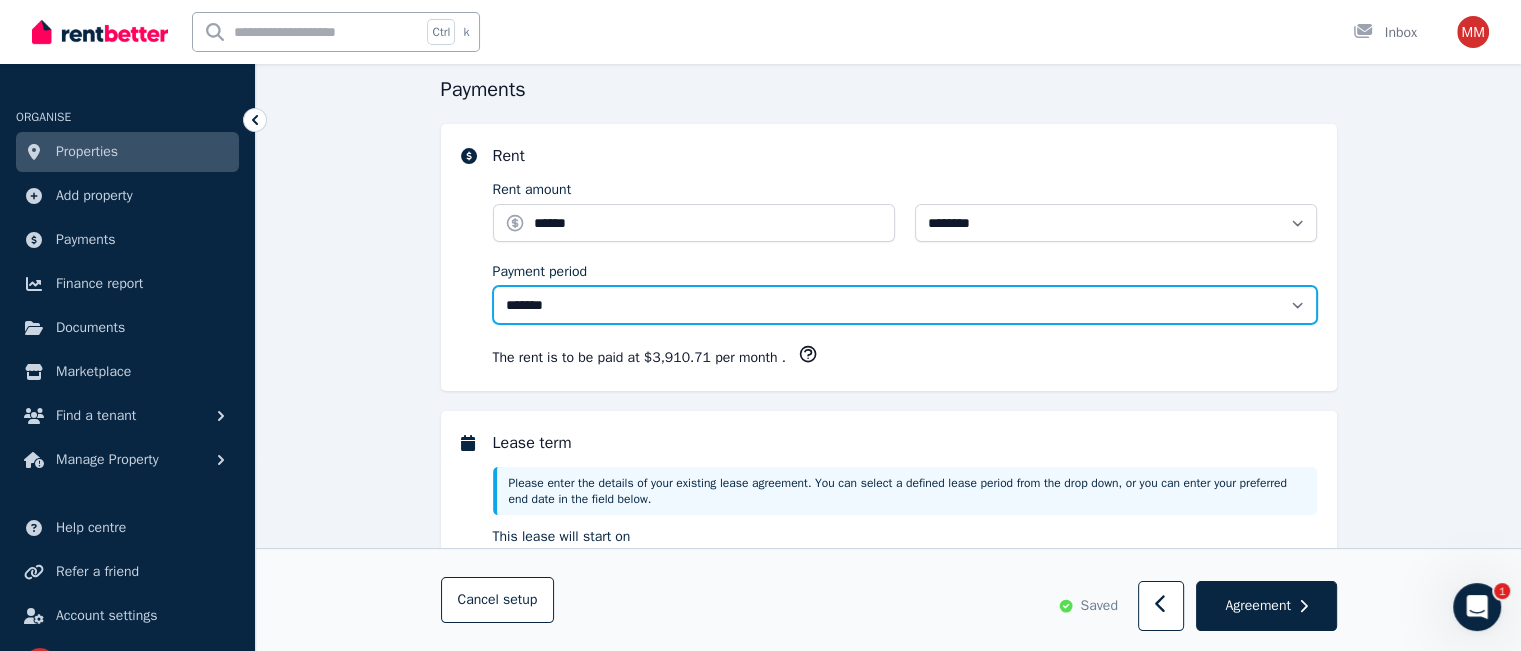 select on "**********" 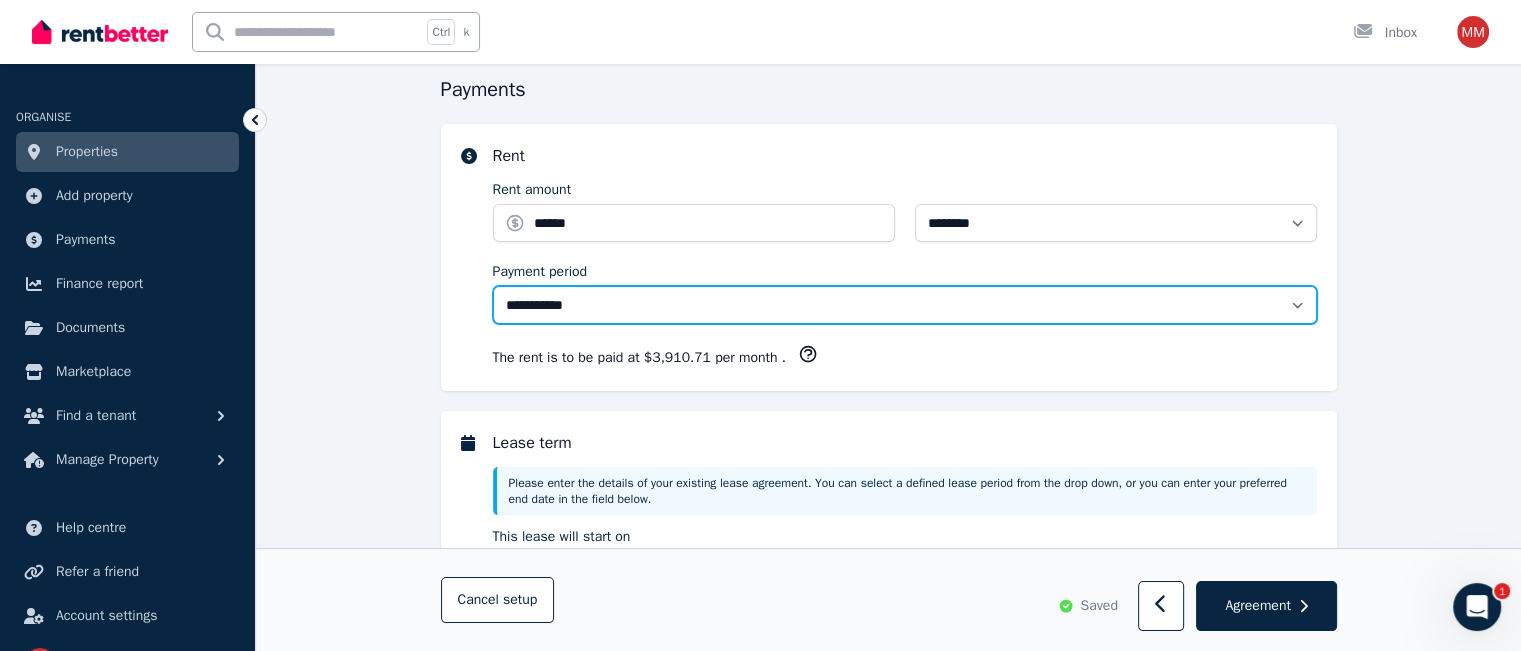 click on "**********" at bounding box center (905, 305) 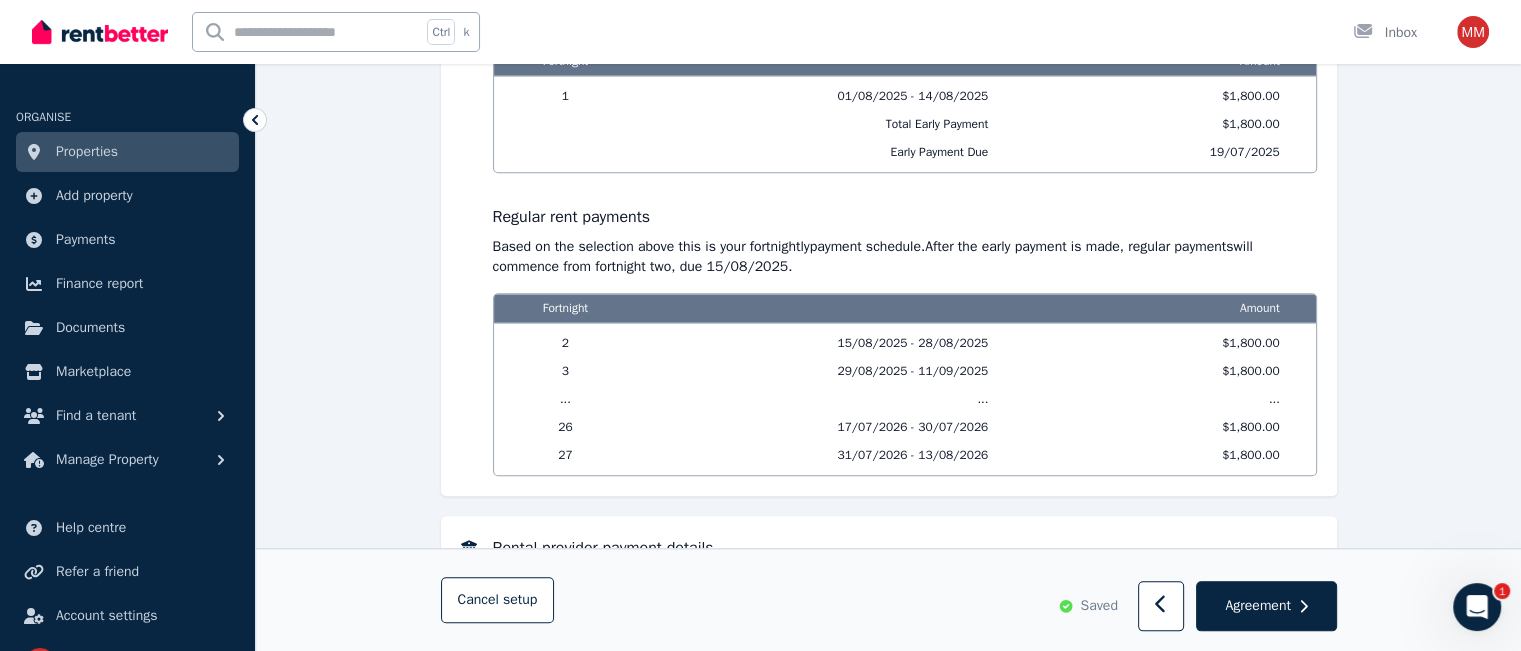 scroll, scrollTop: 2159, scrollLeft: 0, axis: vertical 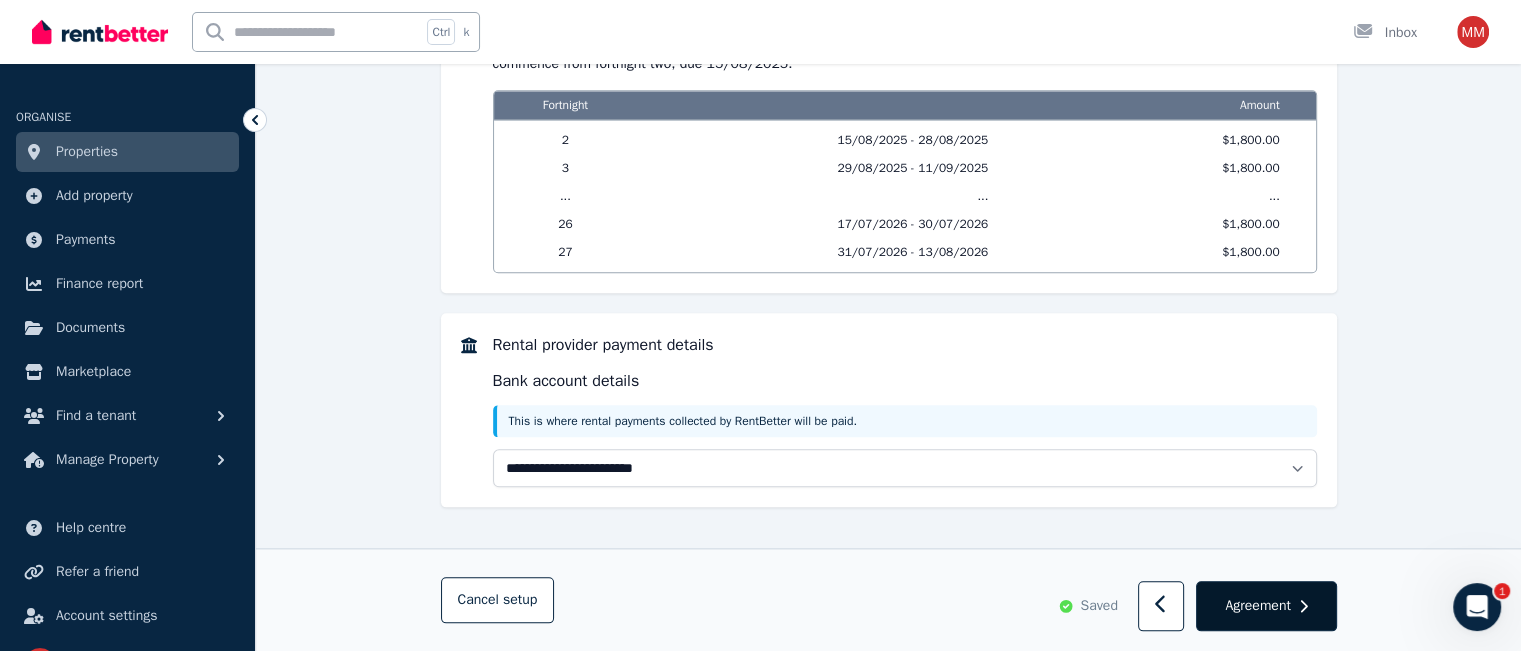 click on "Agreement" at bounding box center [1257, 606] 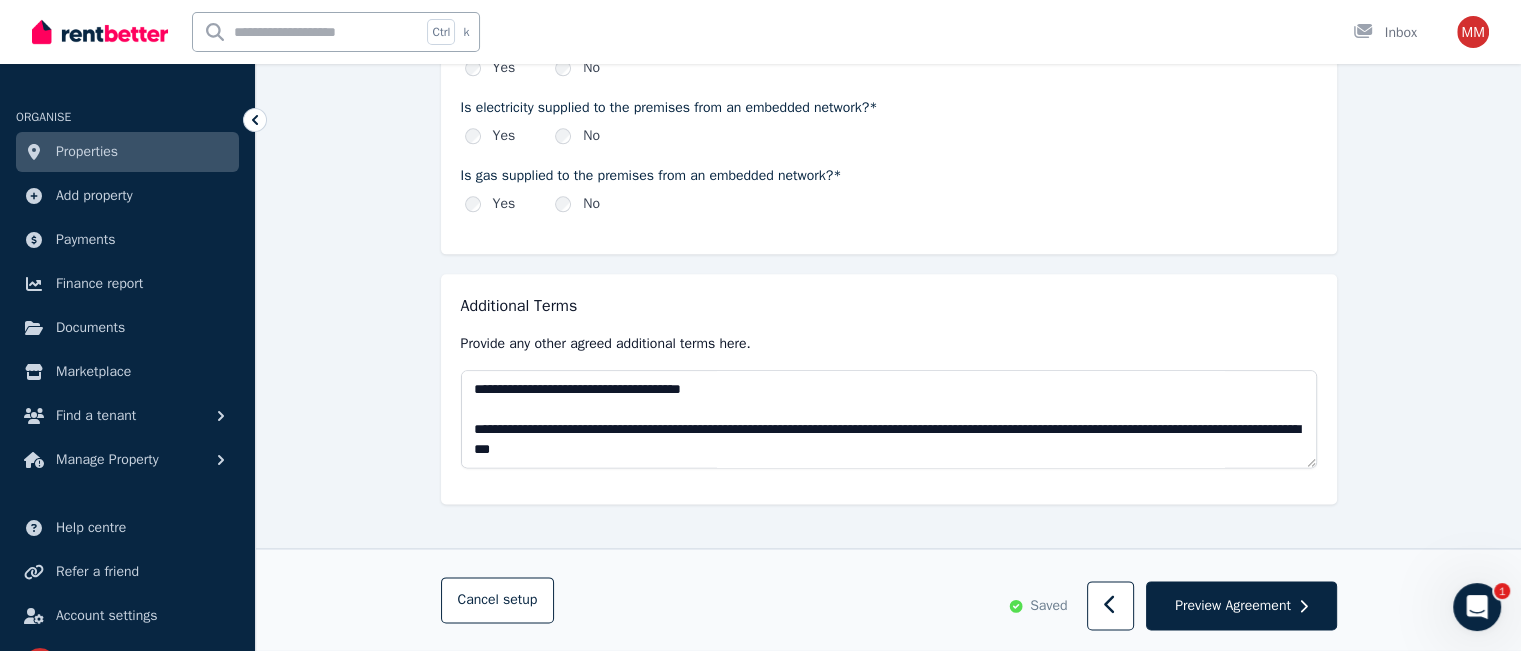 scroll, scrollTop: 2438, scrollLeft: 0, axis: vertical 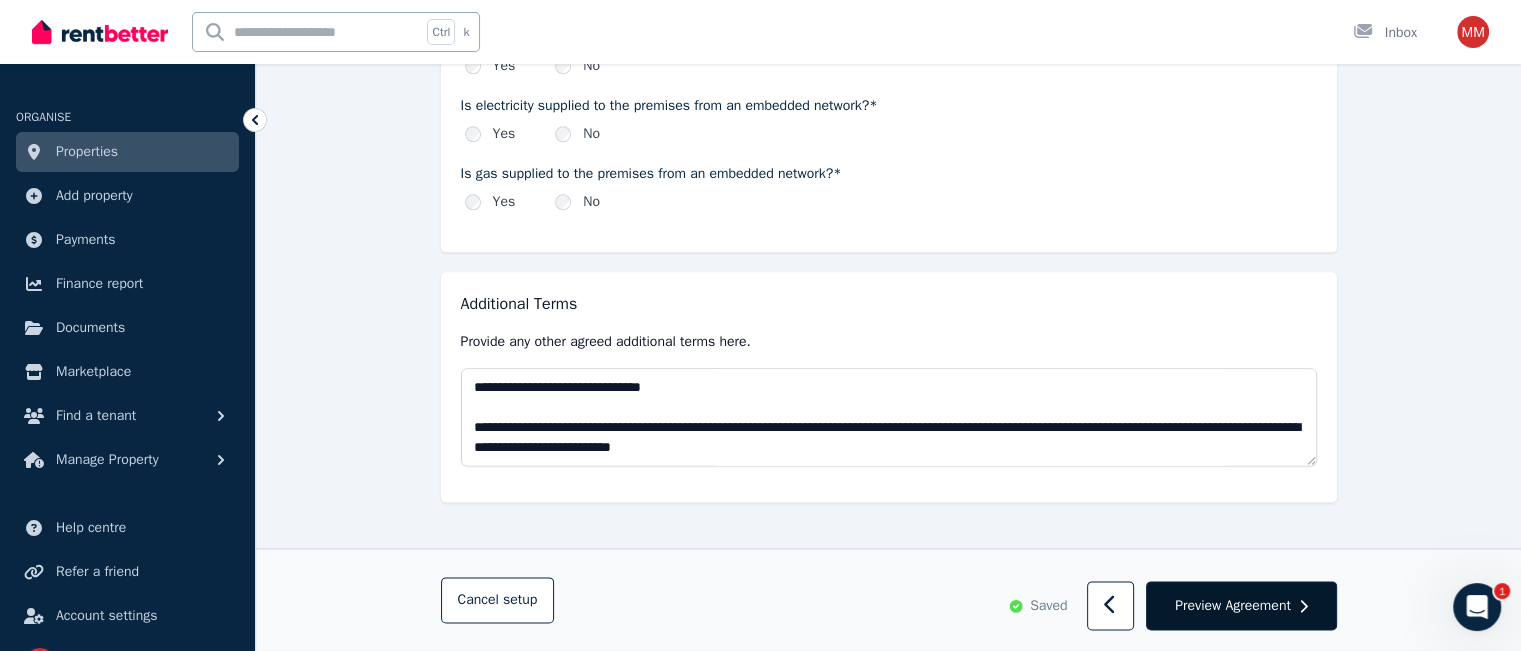 click on "Preview Agreement" at bounding box center (1233, 606) 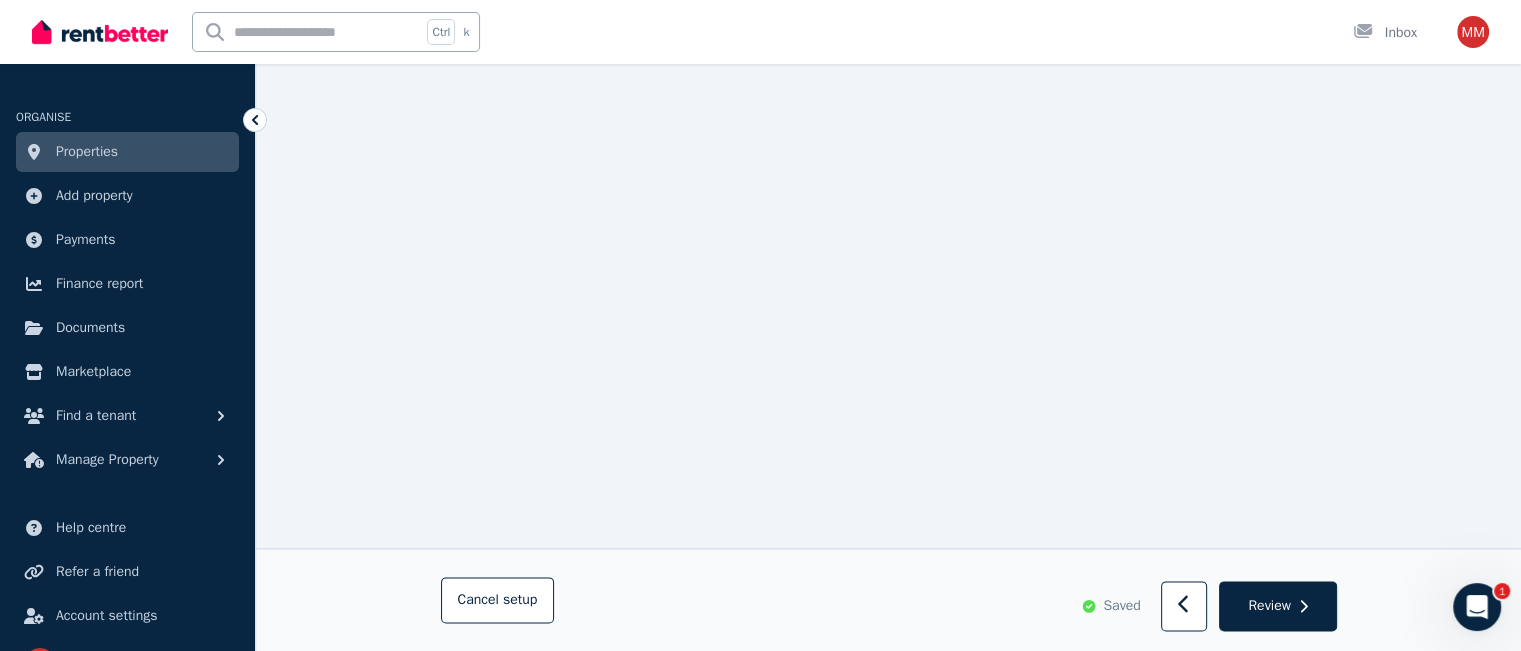 scroll, scrollTop: 2600, scrollLeft: 0, axis: vertical 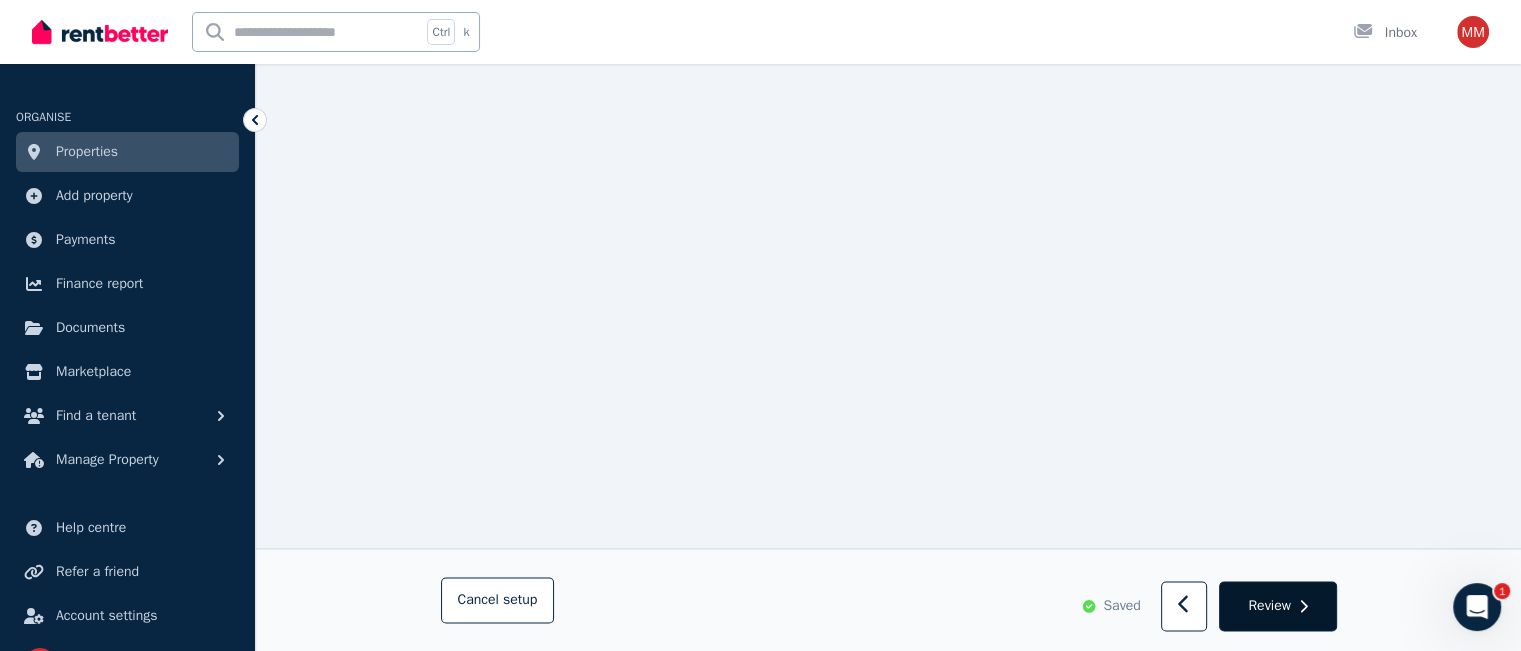 click on "Review" at bounding box center [1269, 606] 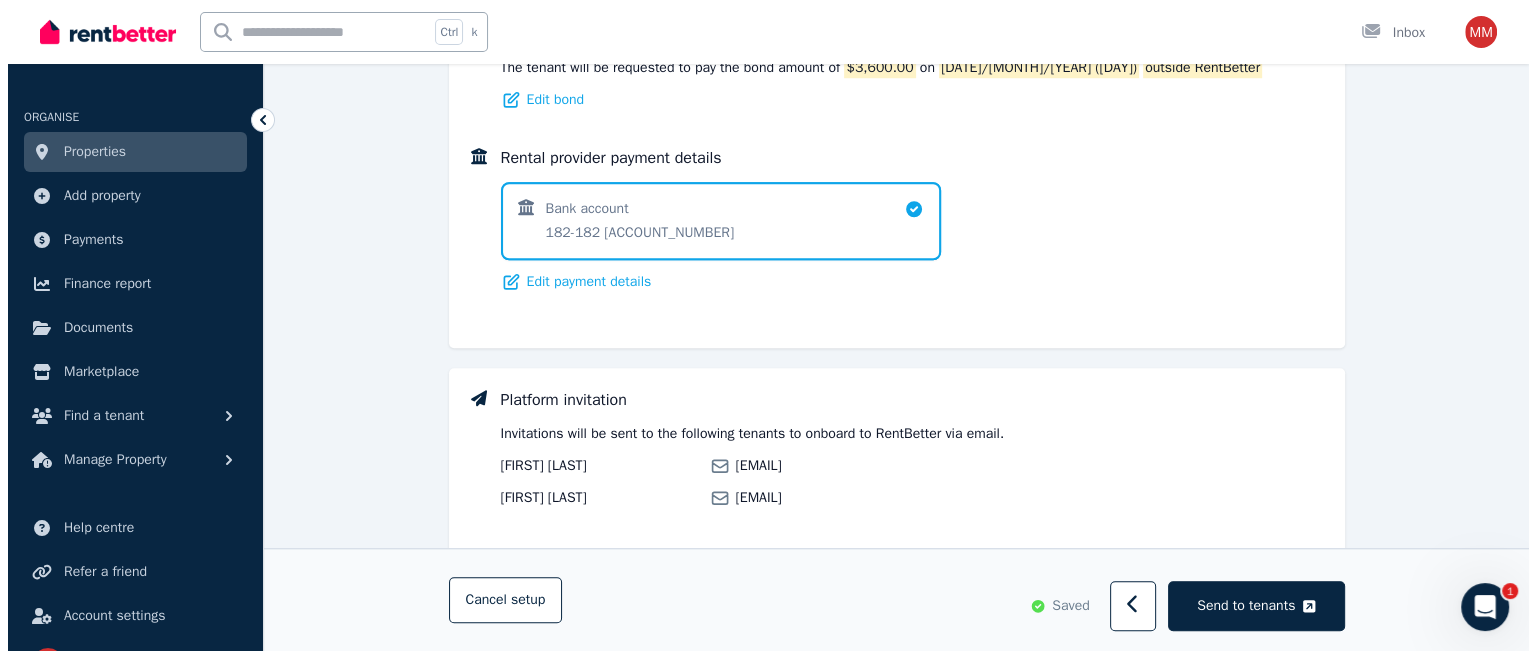 scroll, scrollTop: 1771, scrollLeft: 0, axis: vertical 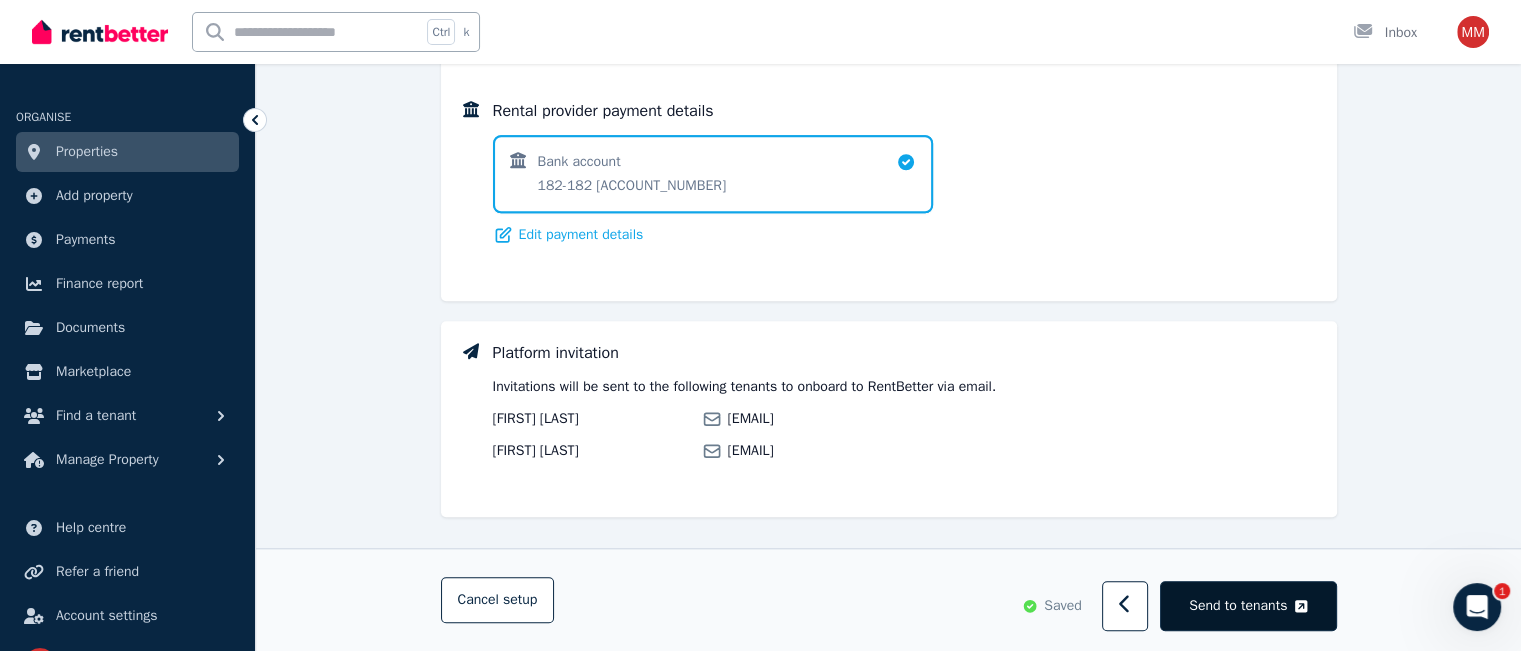 click on "Send to tenants" at bounding box center [1238, 606] 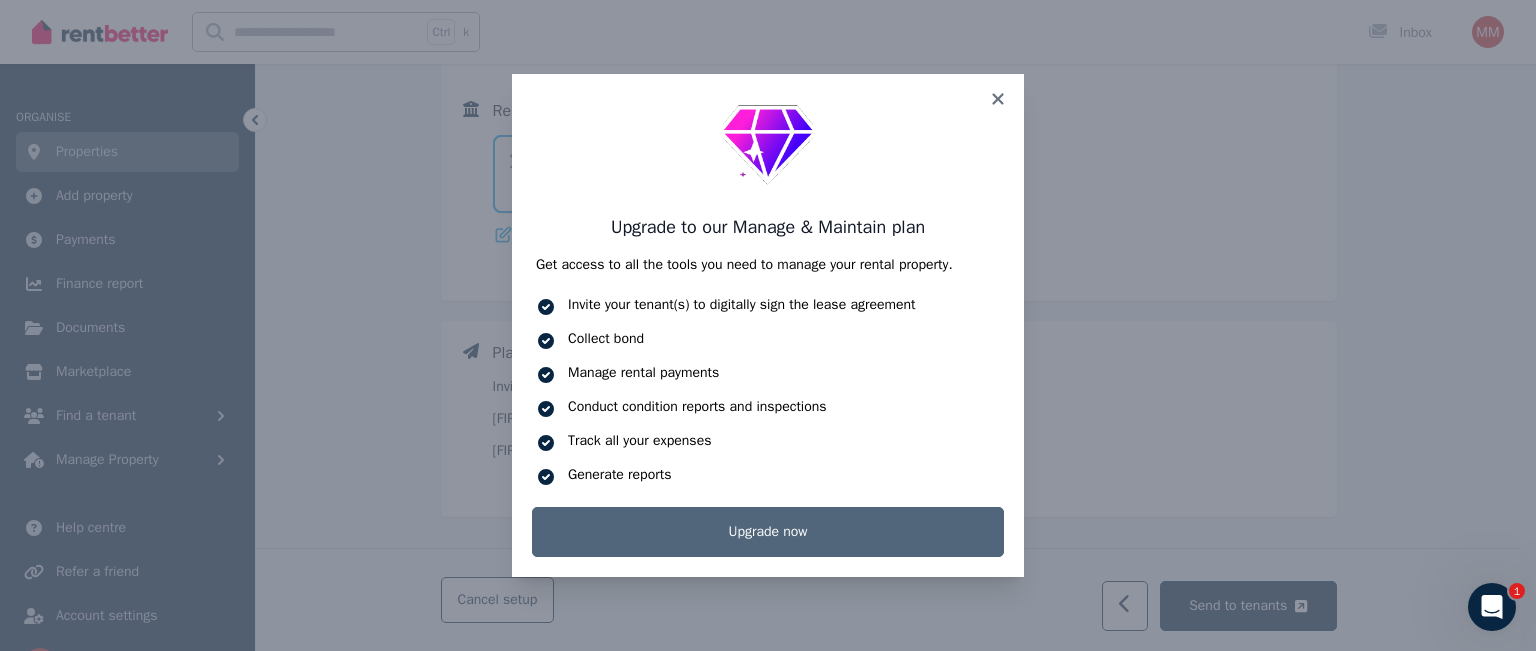 click on "Upgrade now" at bounding box center (768, 532) 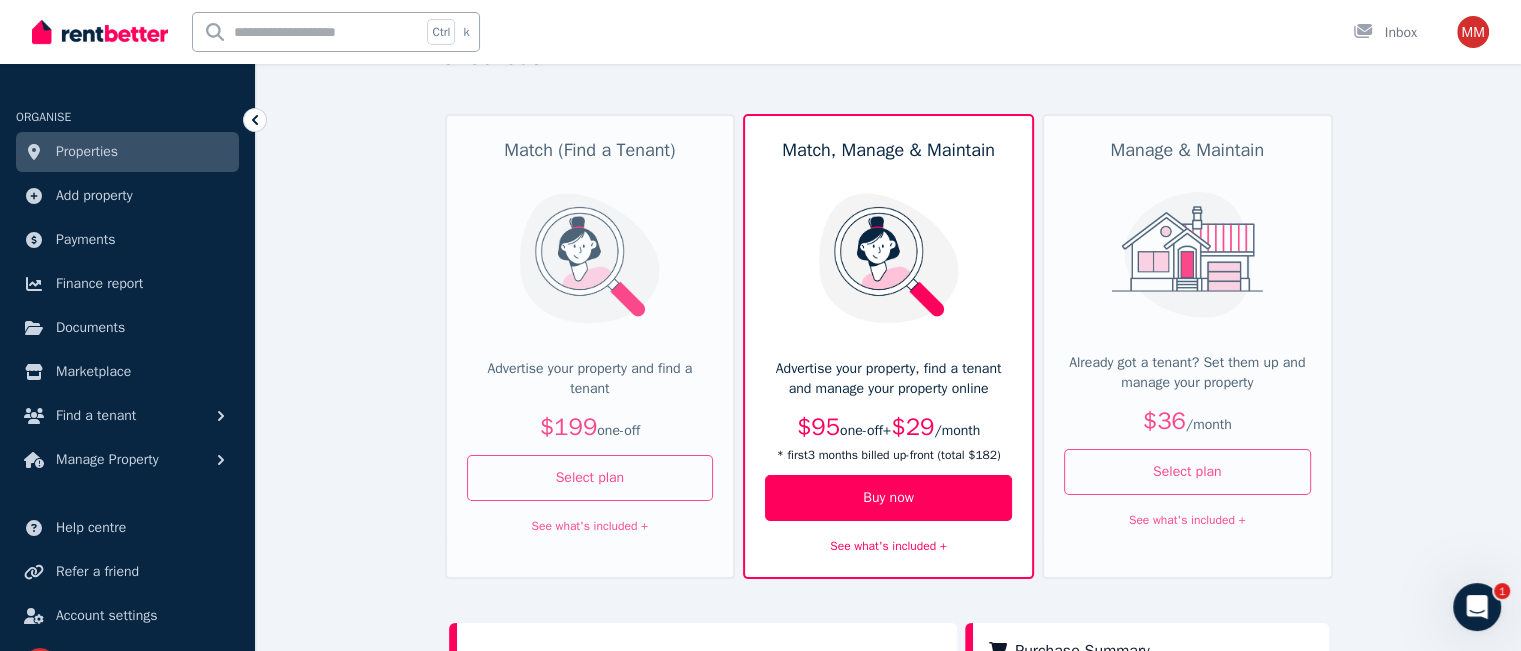 scroll, scrollTop: 112, scrollLeft: 0, axis: vertical 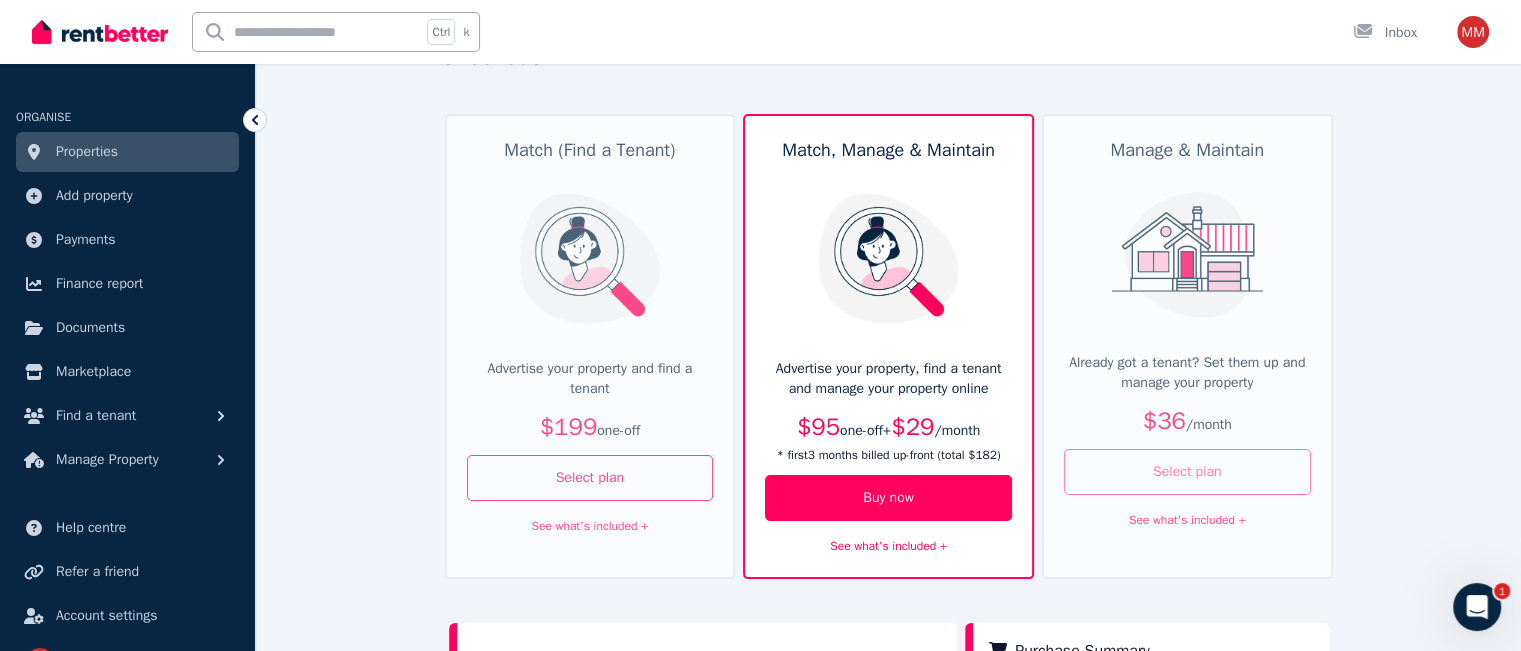 click on "Select plan" at bounding box center [1187, 472] 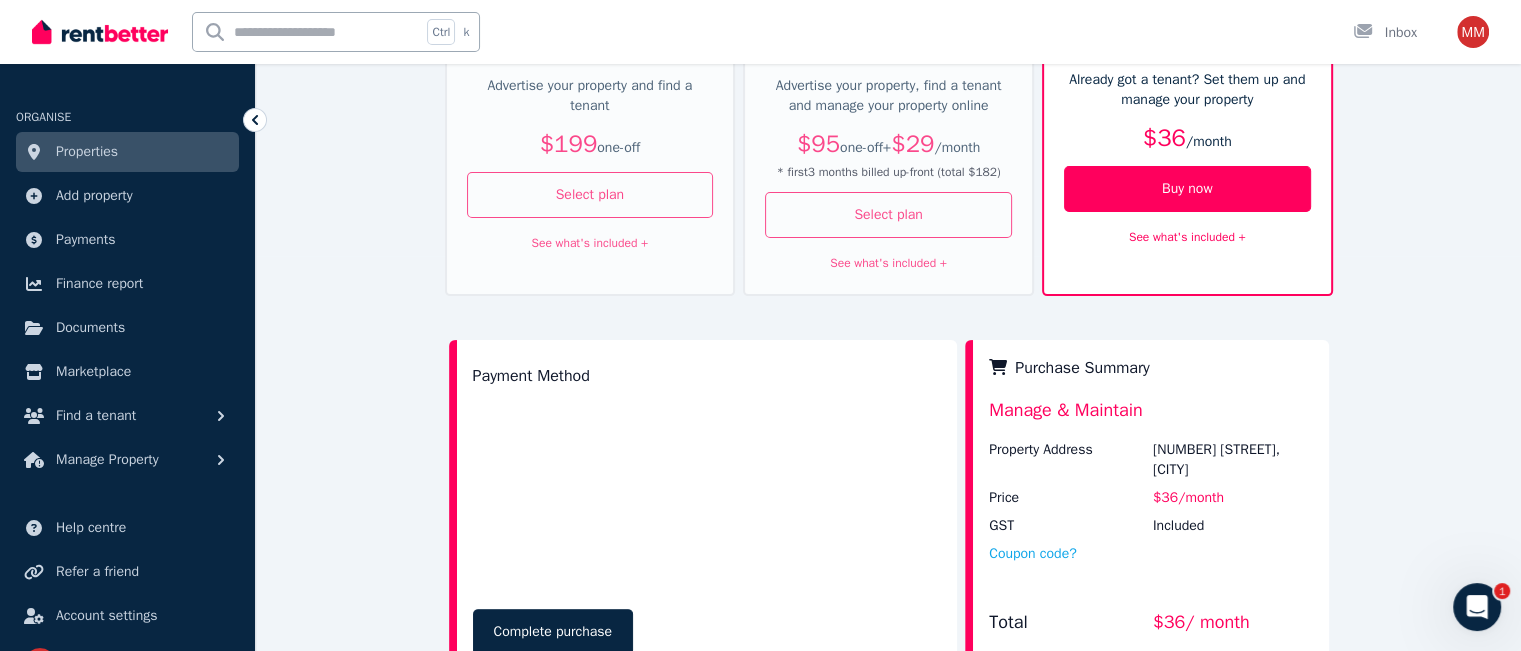 scroll, scrollTop: 396, scrollLeft: 0, axis: vertical 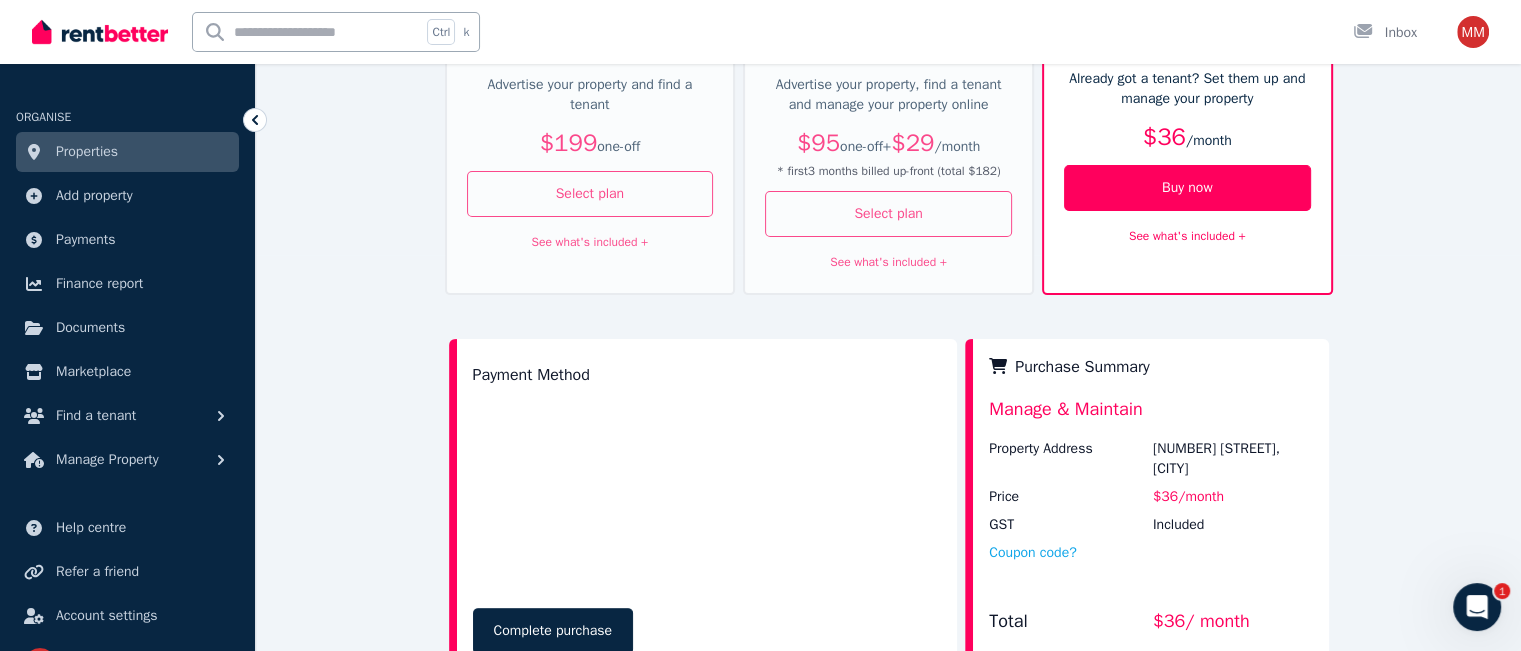 click on "Property [PROPERTY_ADDRESS] Price $36 / month GST Included Coupon code? Total $36 / month" at bounding box center [888, 243] 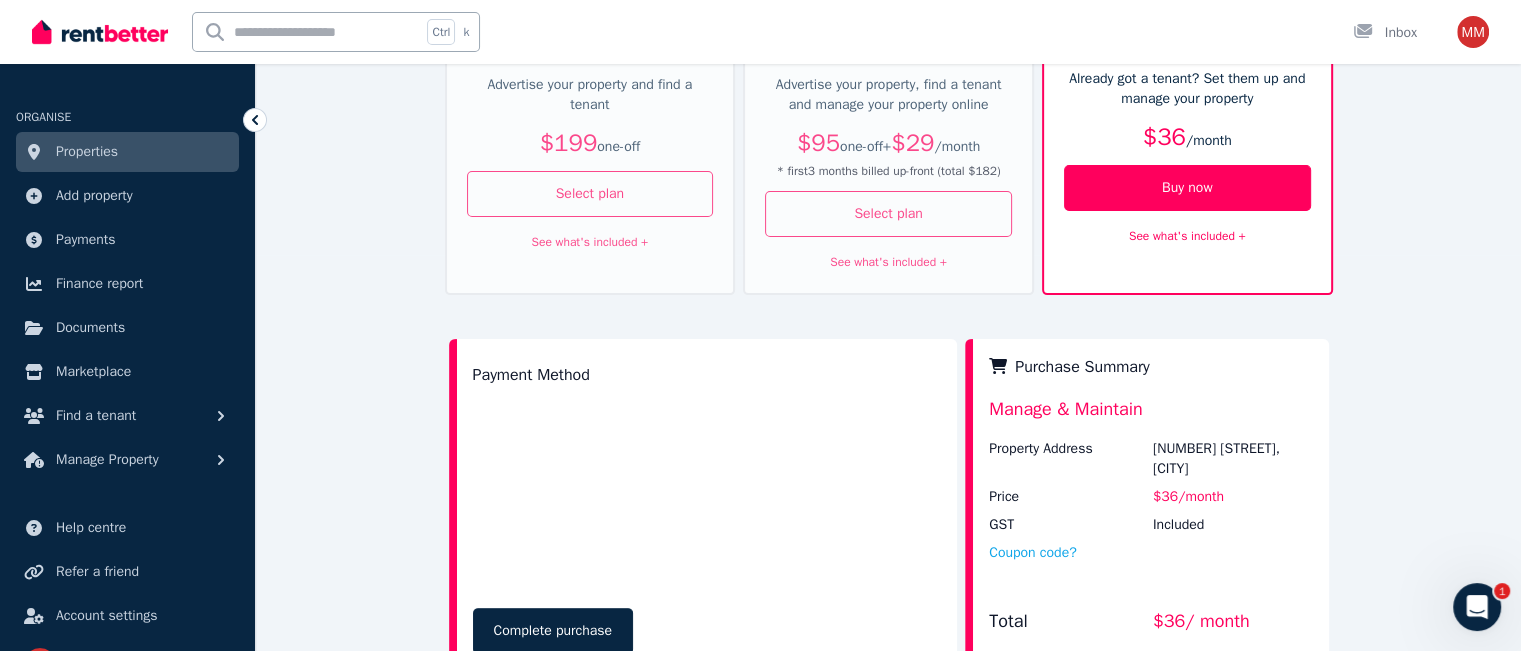 scroll, scrollTop: 456, scrollLeft: 0, axis: vertical 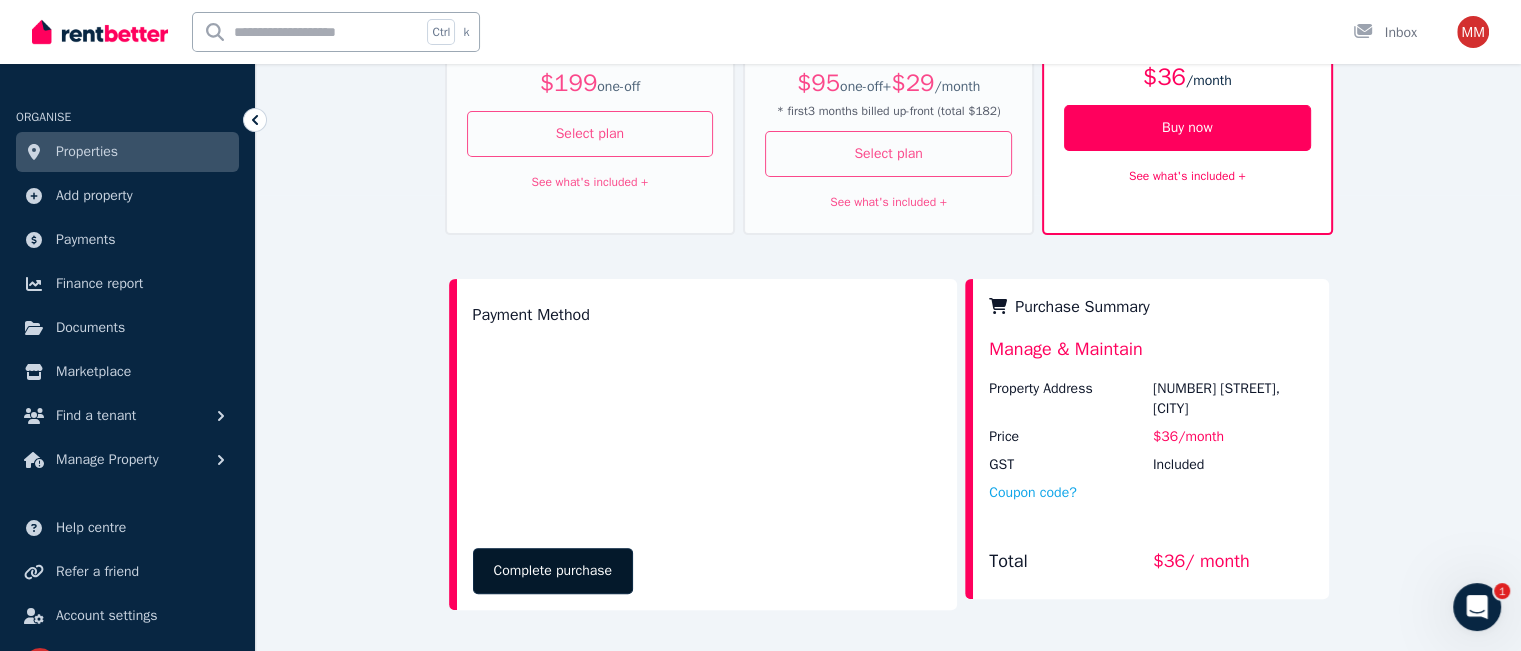 click on "Complete purchase" at bounding box center (553, 571) 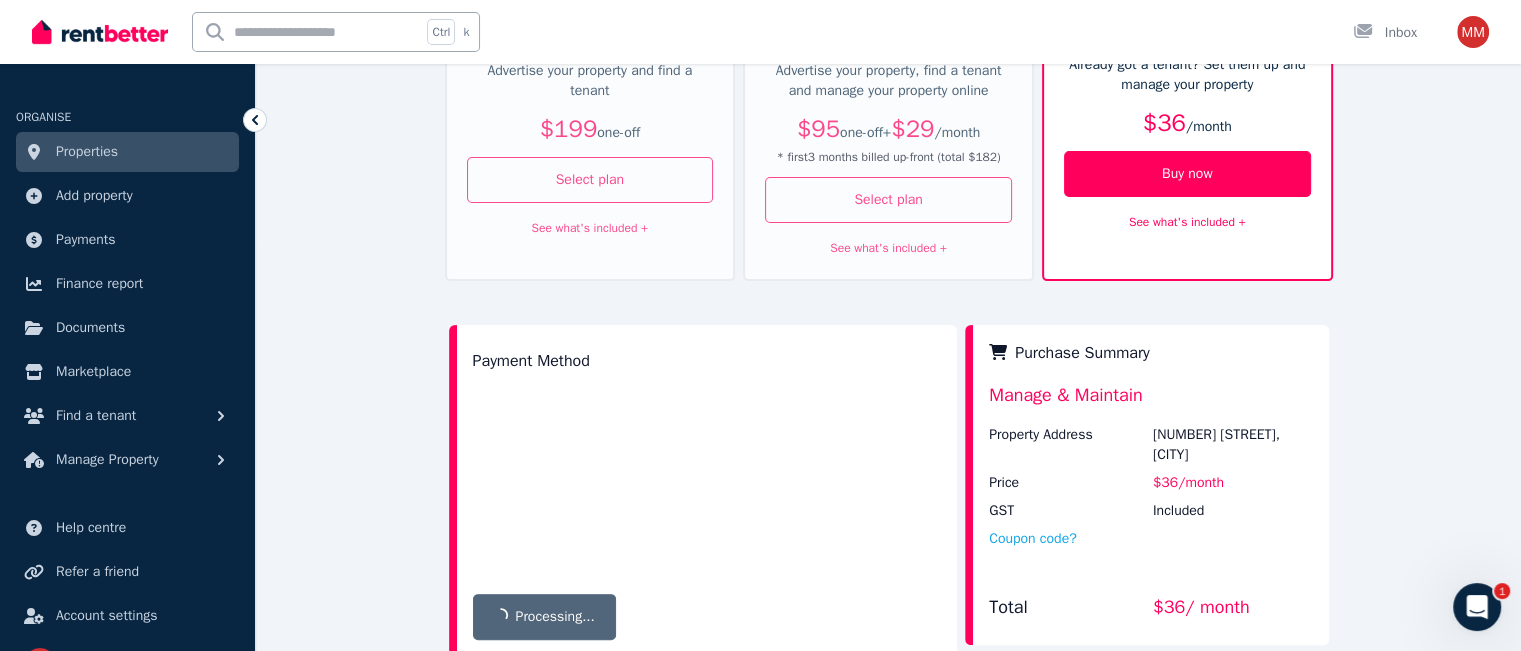 scroll, scrollTop: 500, scrollLeft: 0, axis: vertical 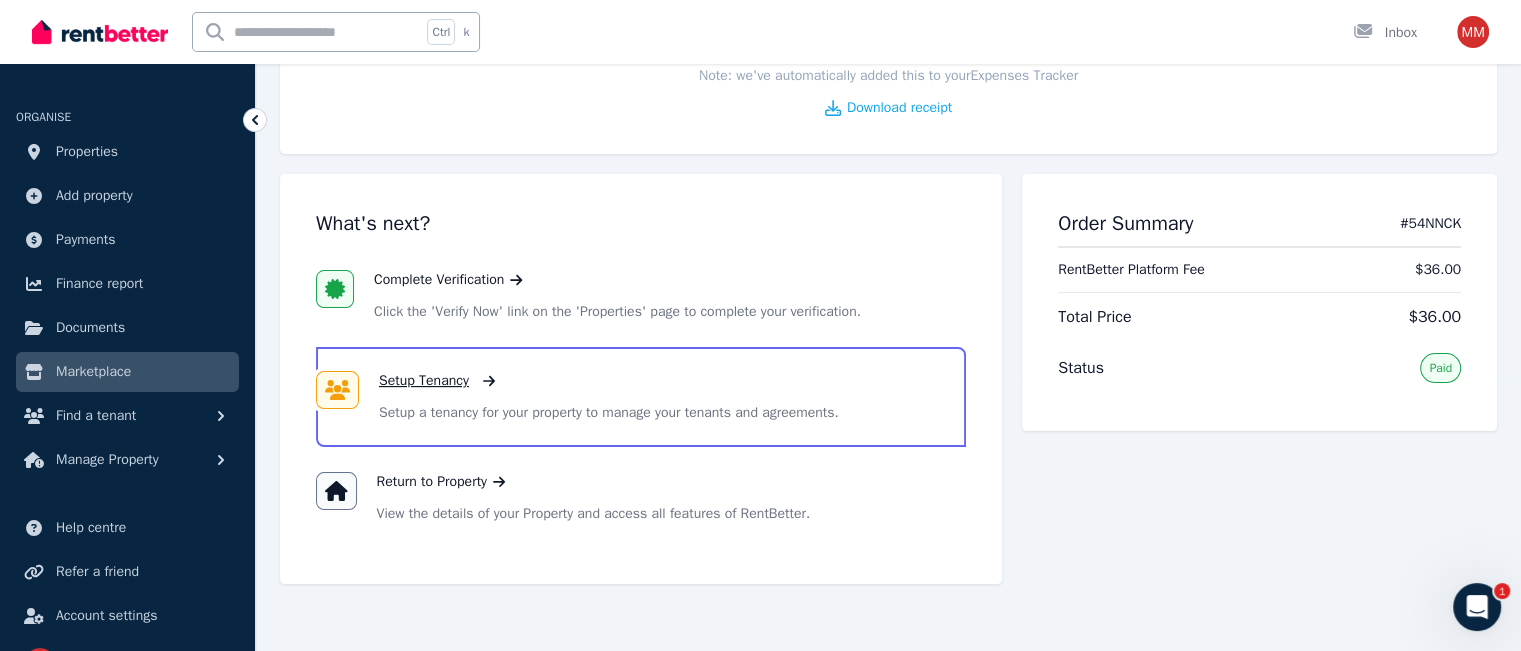 click on "Setup Tenancy" at bounding box center (424, 381) 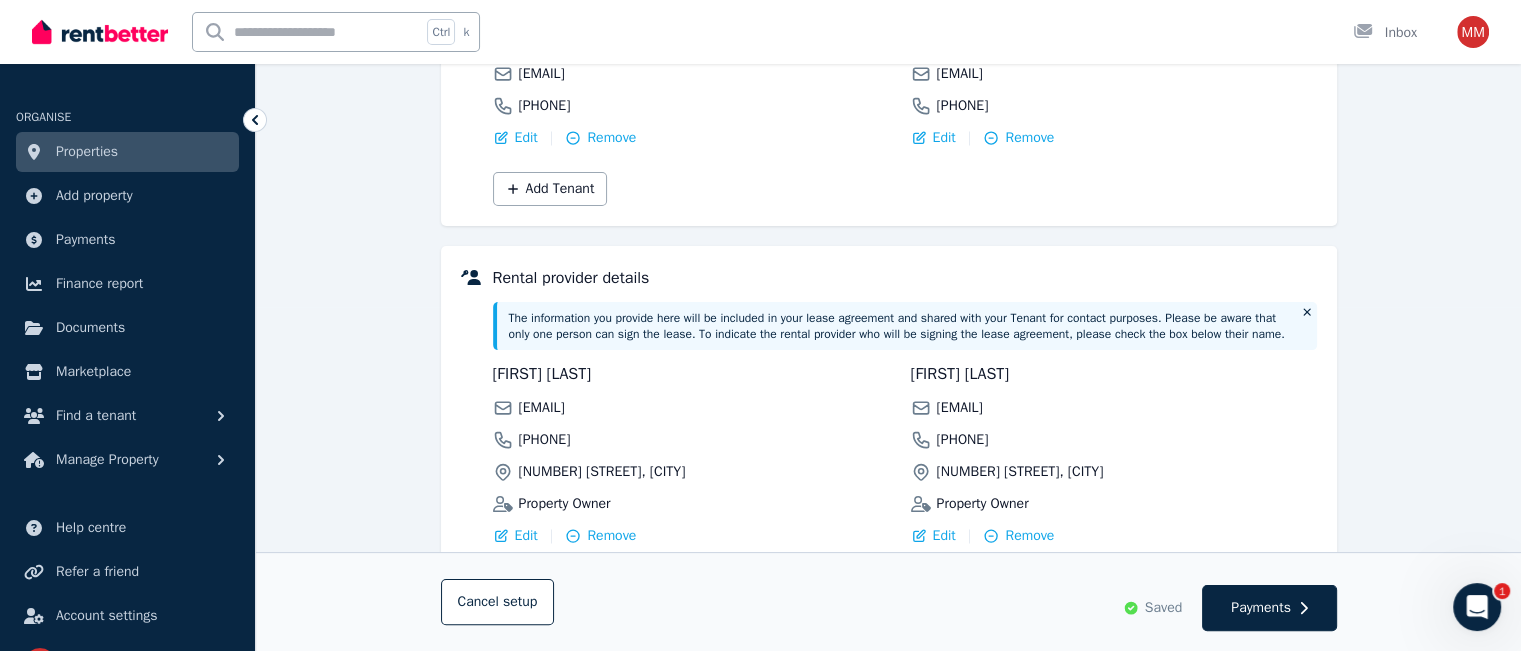 scroll, scrollTop: 510, scrollLeft: 0, axis: vertical 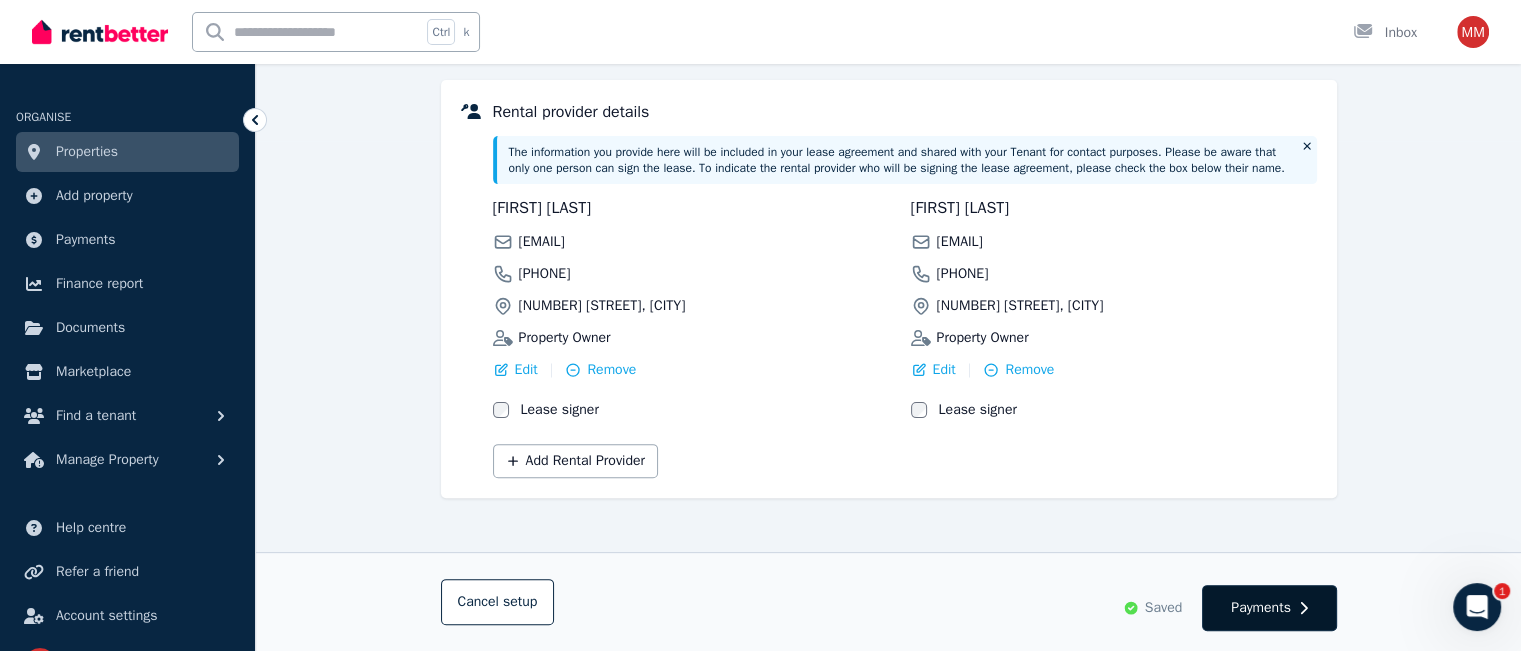 click on "Payments" at bounding box center [1261, 608] 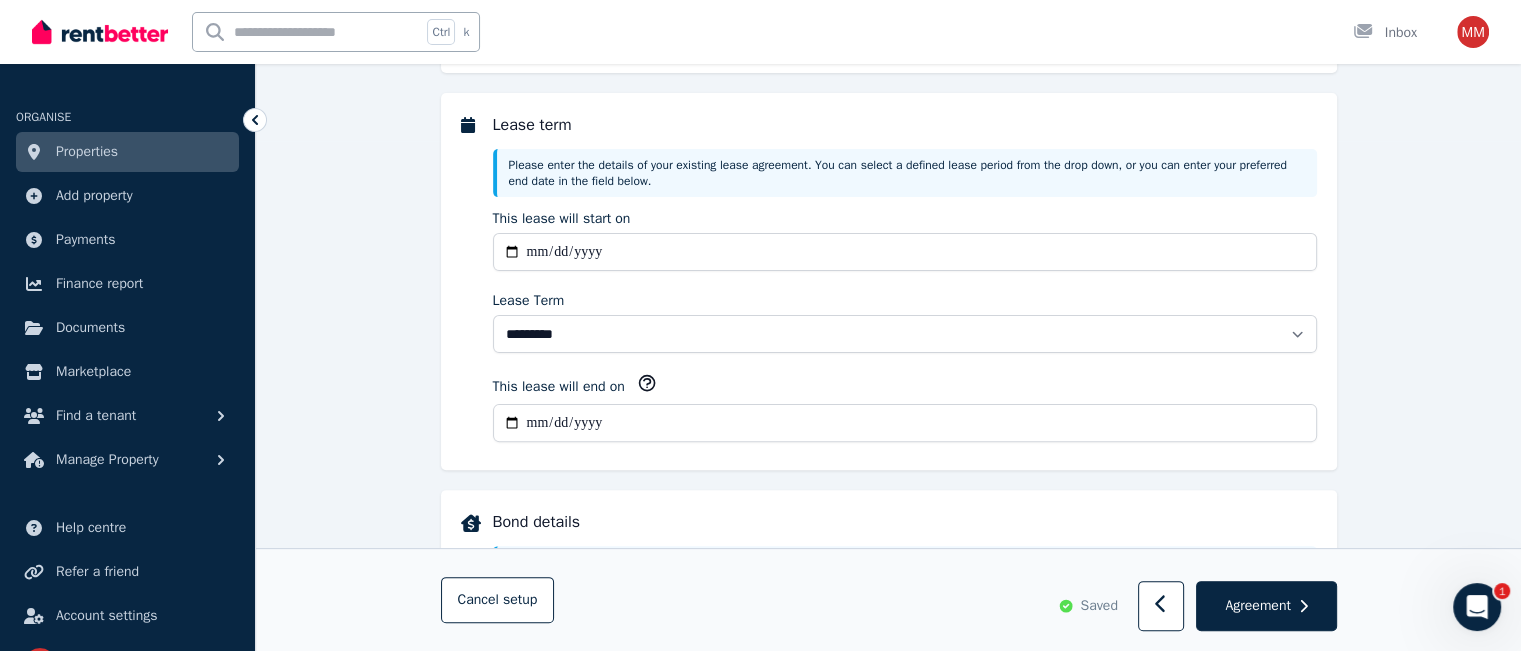 scroll, scrollTop: 0, scrollLeft: 0, axis: both 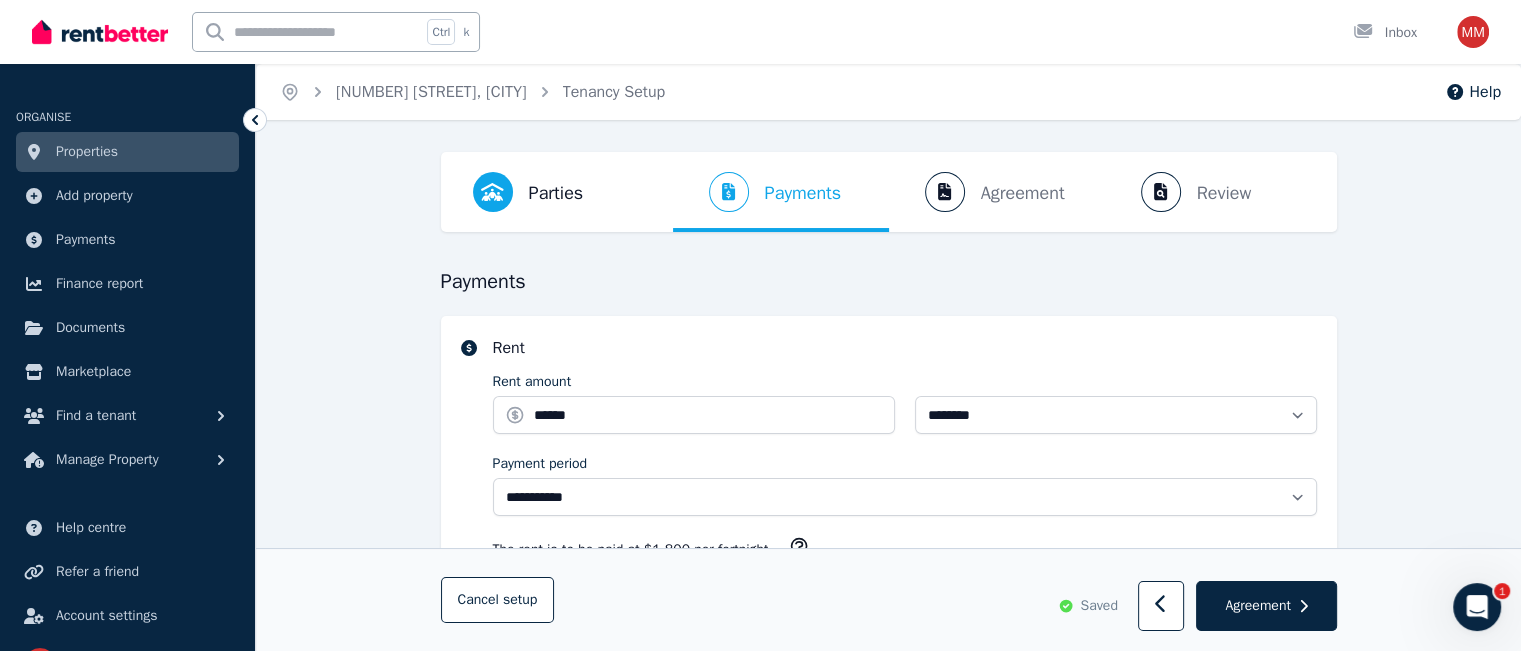 select on "**********" 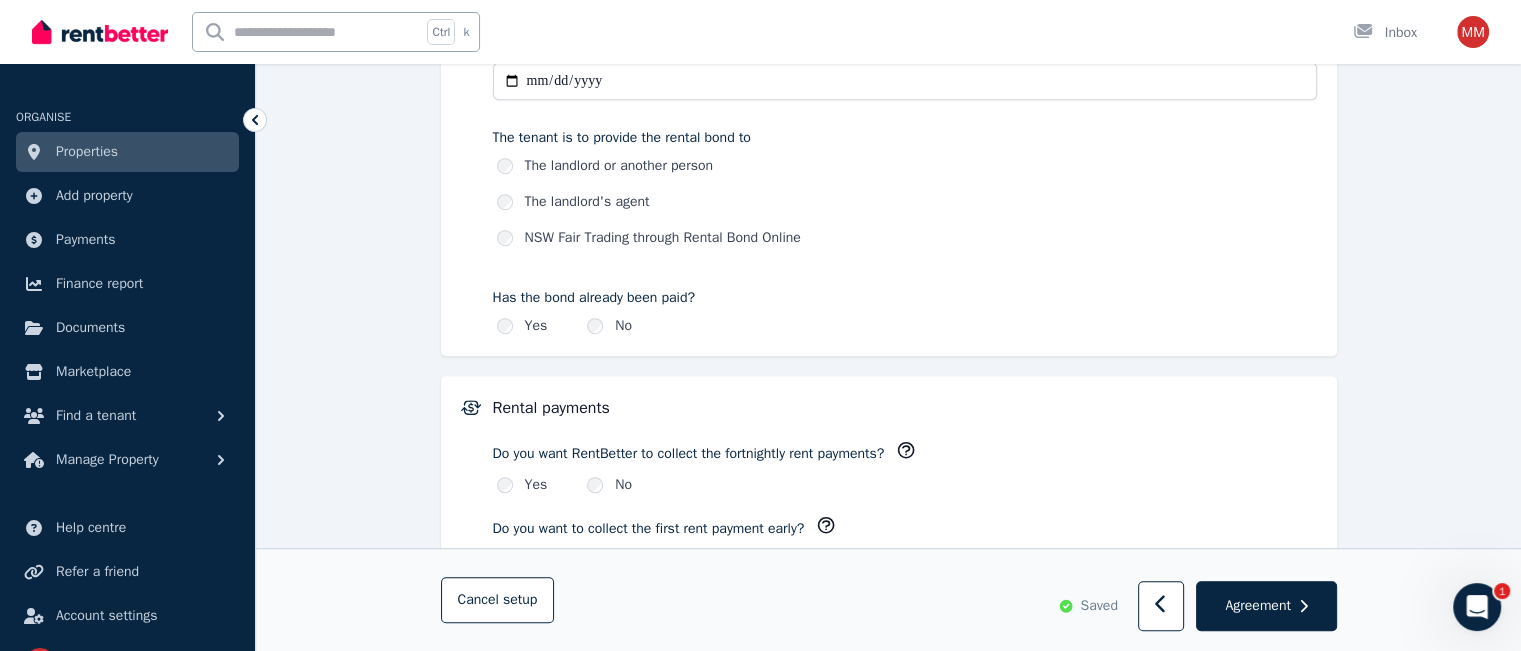 scroll, scrollTop: 1047, scrollLeft: 0, axis: vertical 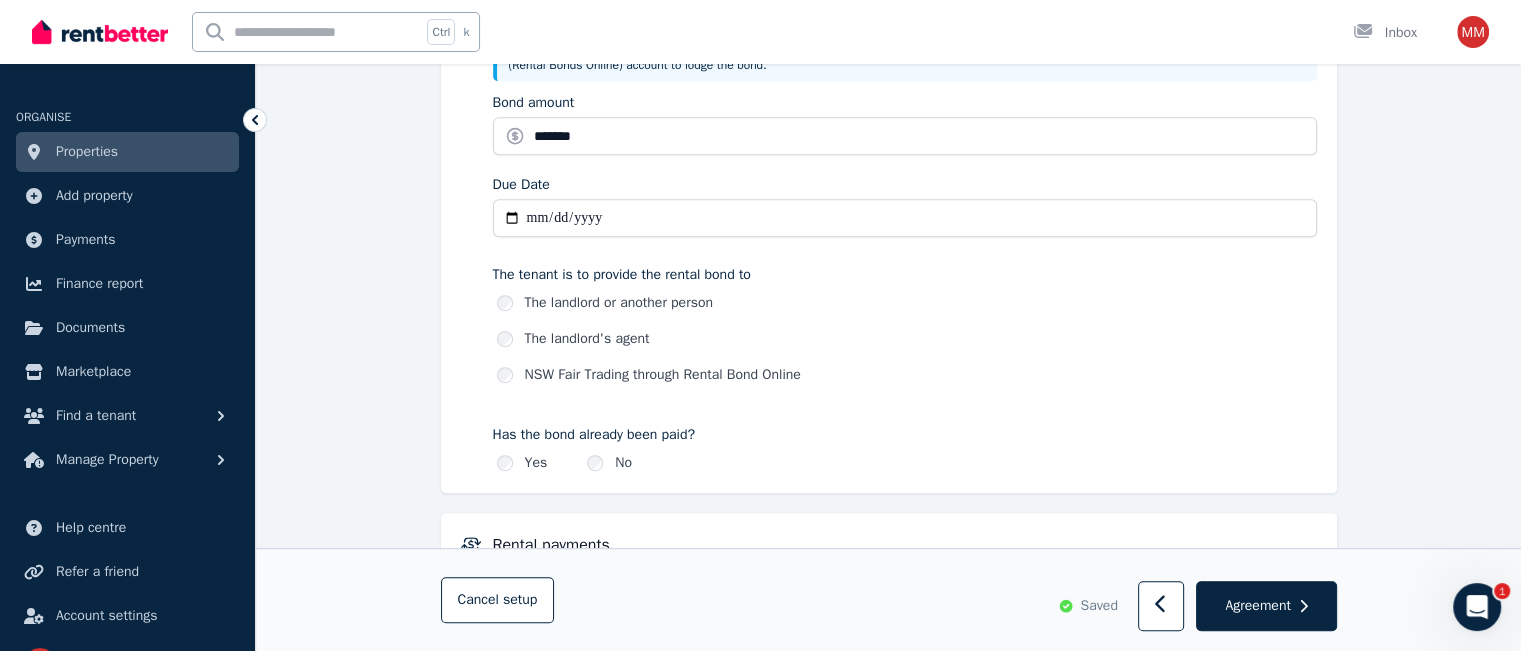 click on "The landlord or another person The landlord's agent NSW Fair Trading through Rental Bond Online" at bounding box center [905, 339] 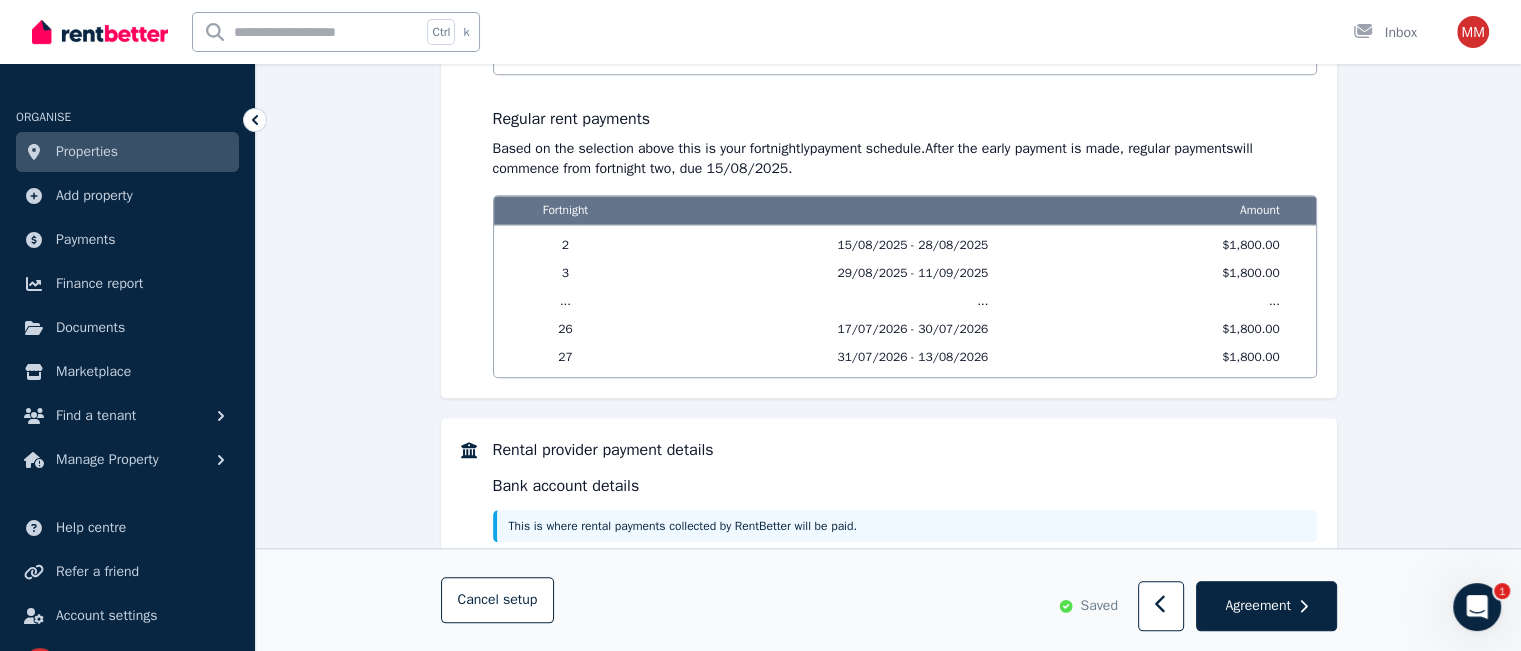 scroll, scrollTop: 2227, scrollLeft: 0, axis: vertical 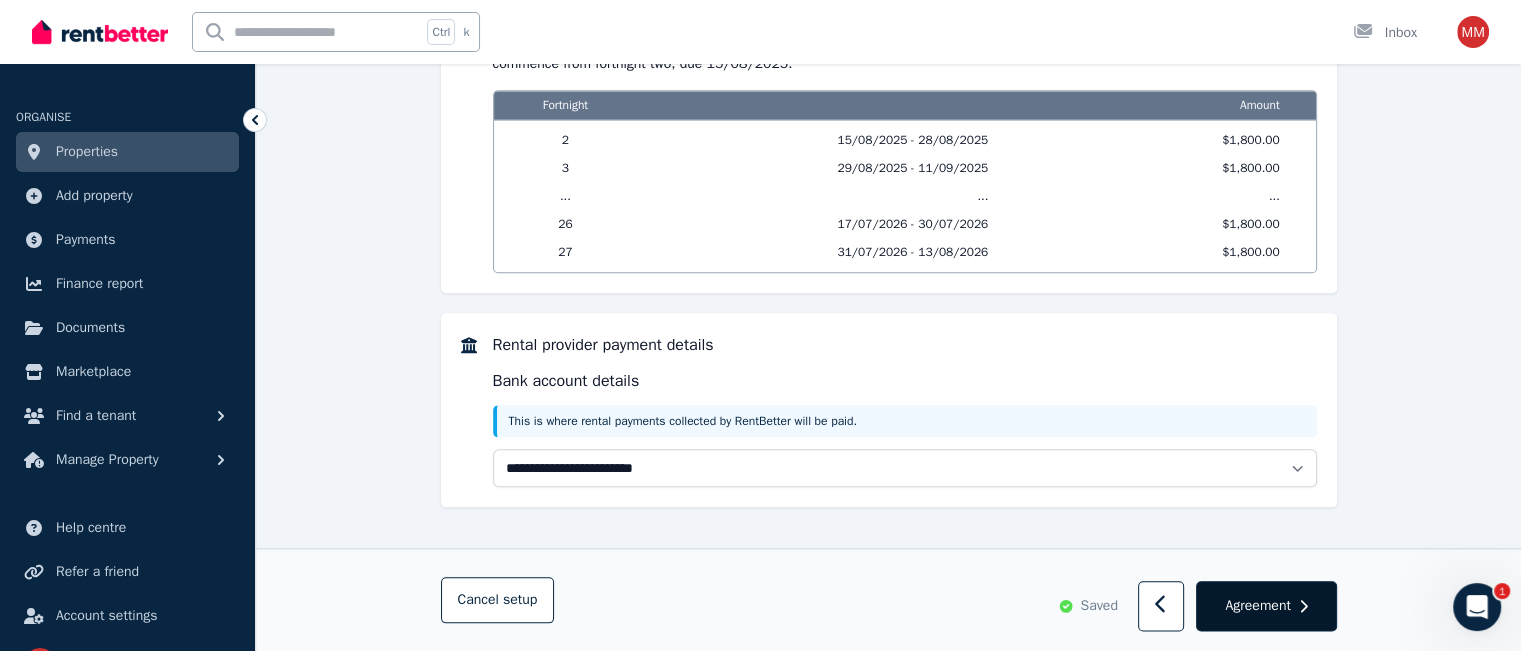 click on "Agreement" at bounding box center (1257, 606) 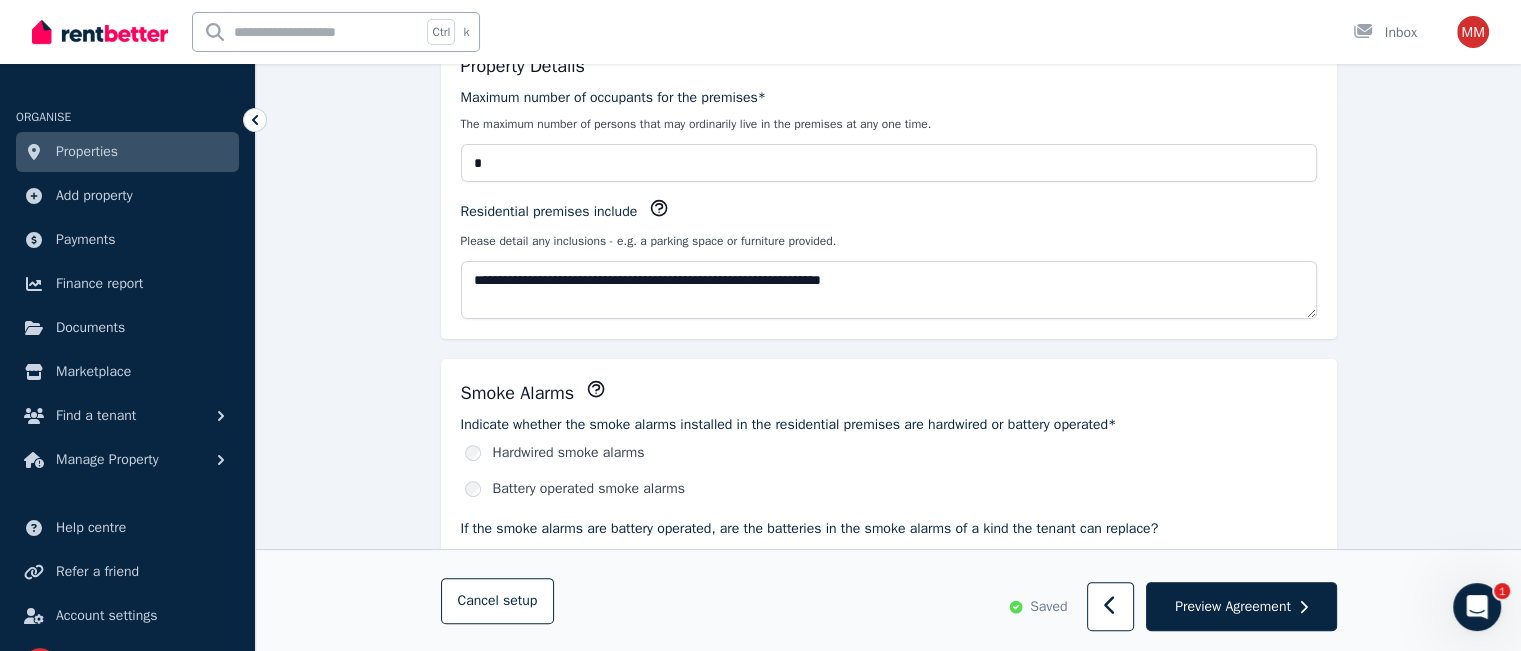 scroll, scrollTop: 0, scrollLeft: 0, axis: both 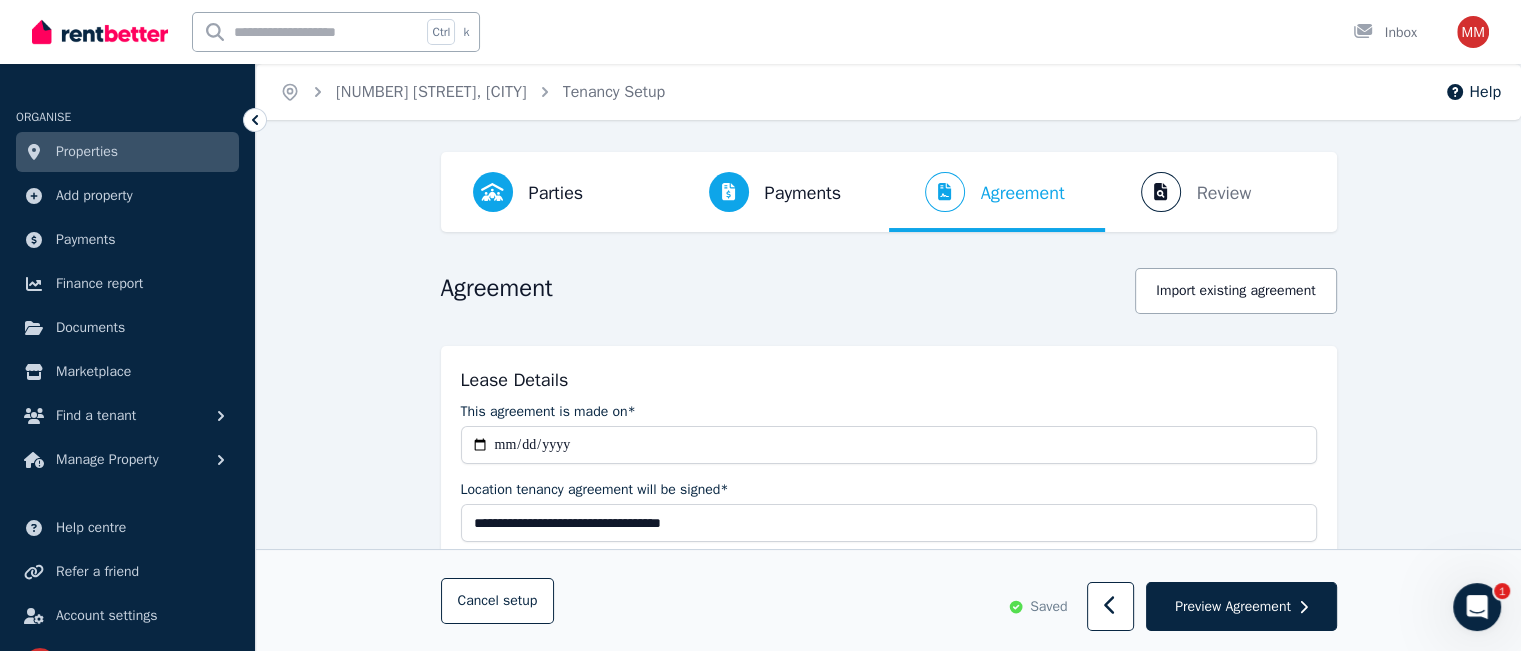 click on "[DATE] [YEAR]" at bounding box center [888, 1625] 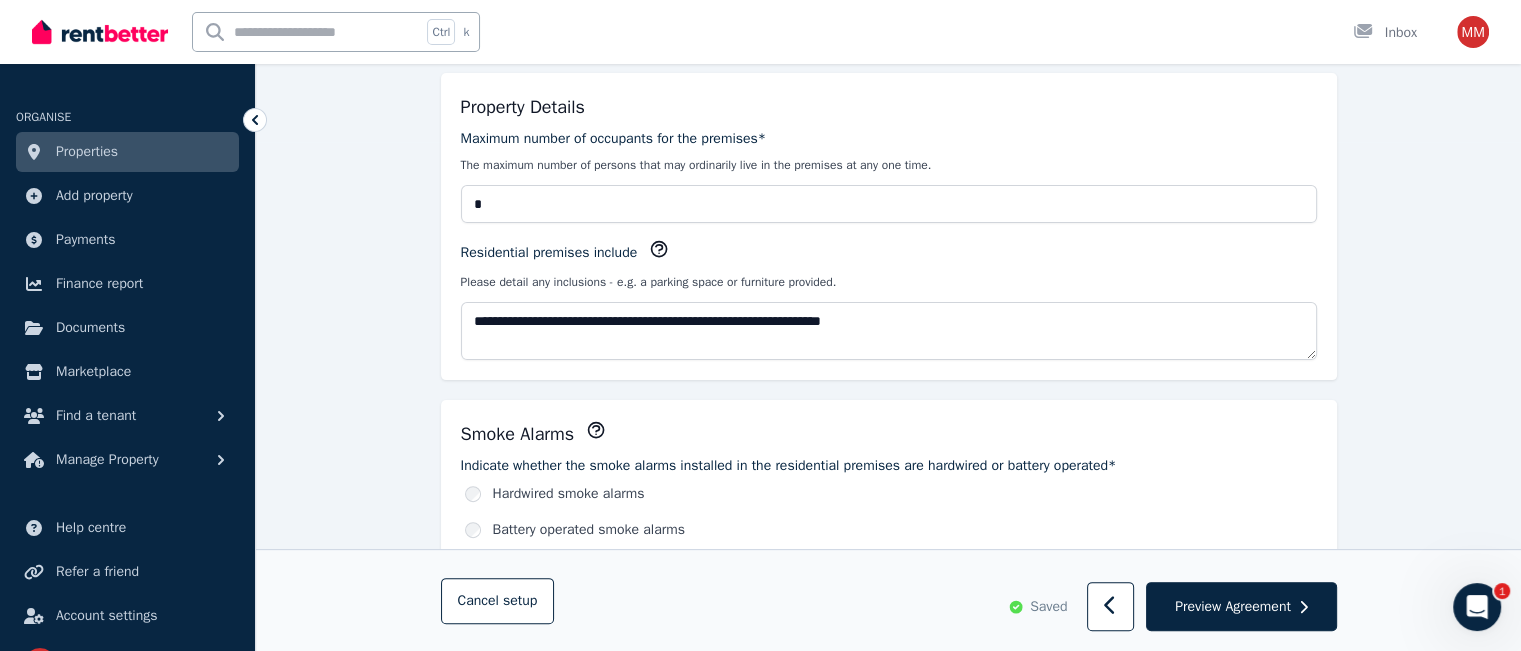 scroll, scrollTop: 391, scrollLeft: 0, axis: vertical 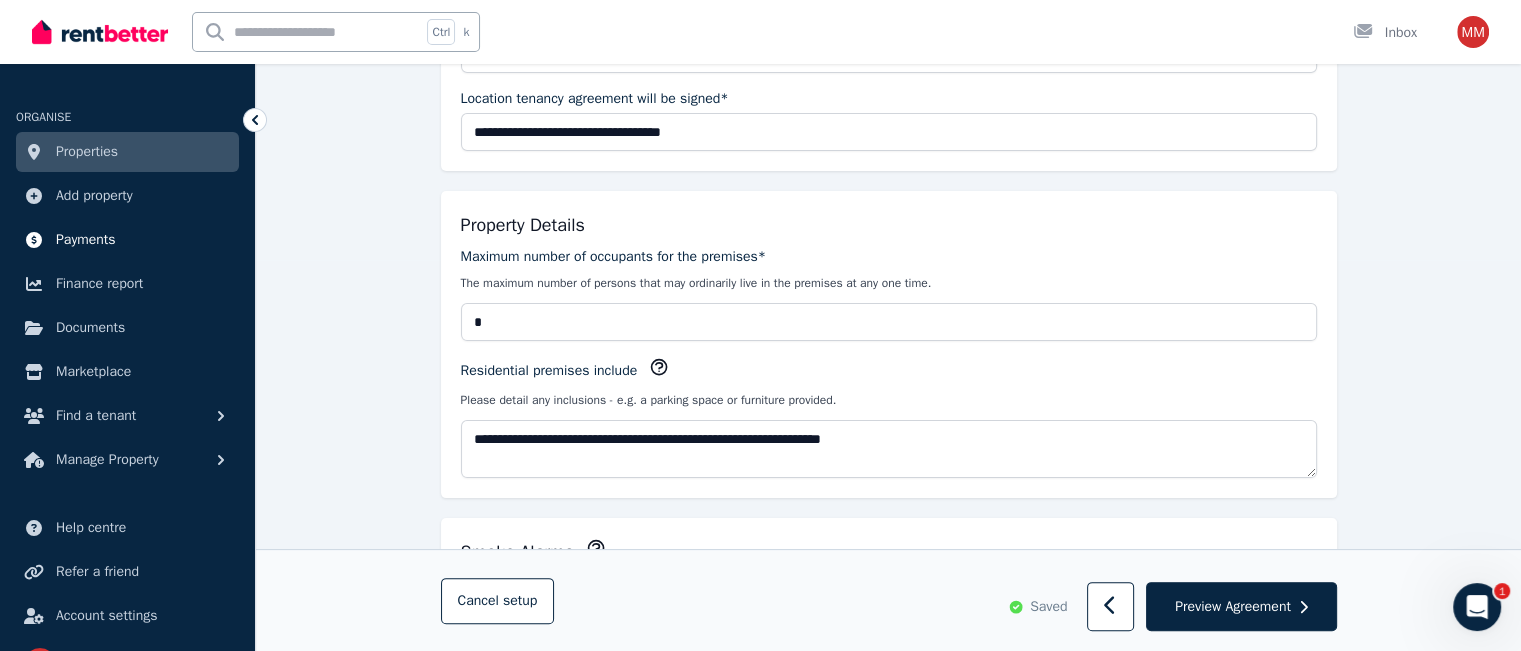 click on "Payments" at bounding box center [86, 240] 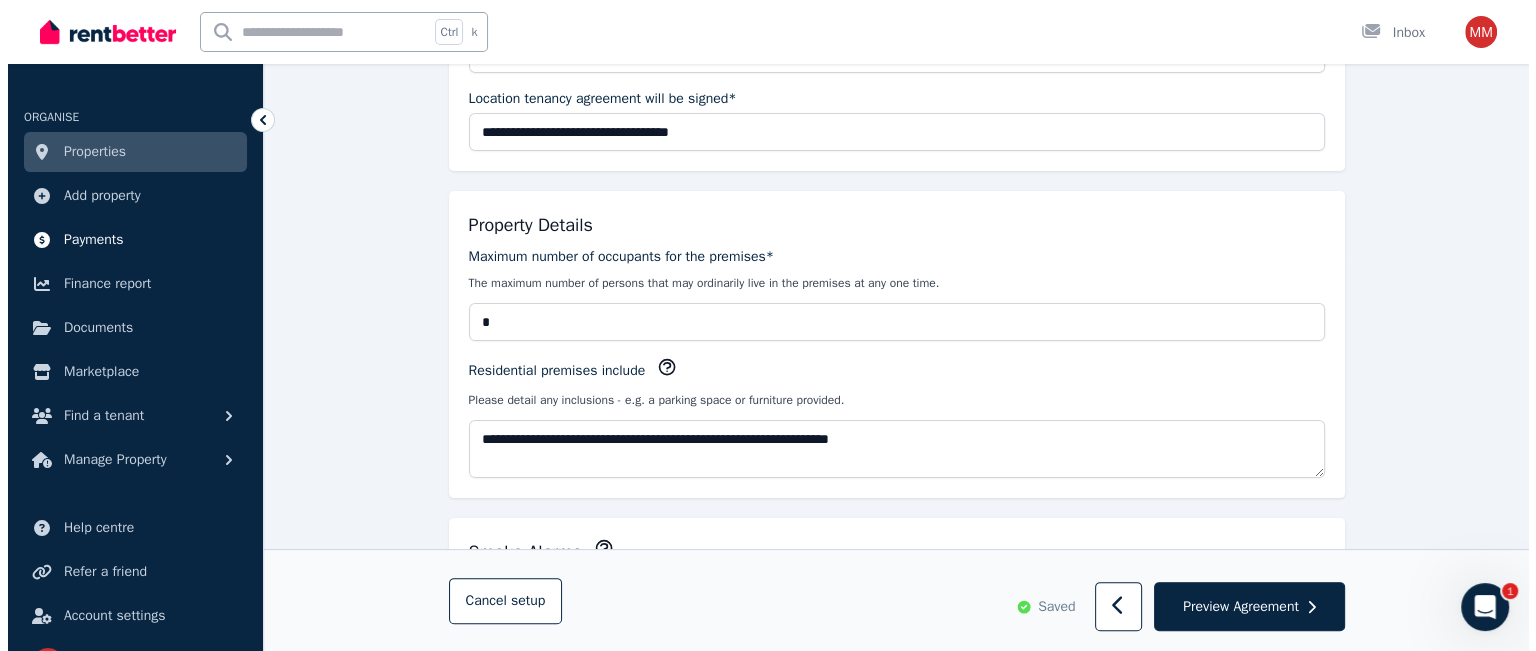 scroll, scrollTop: 0, scrollLeft: 0, axis: both 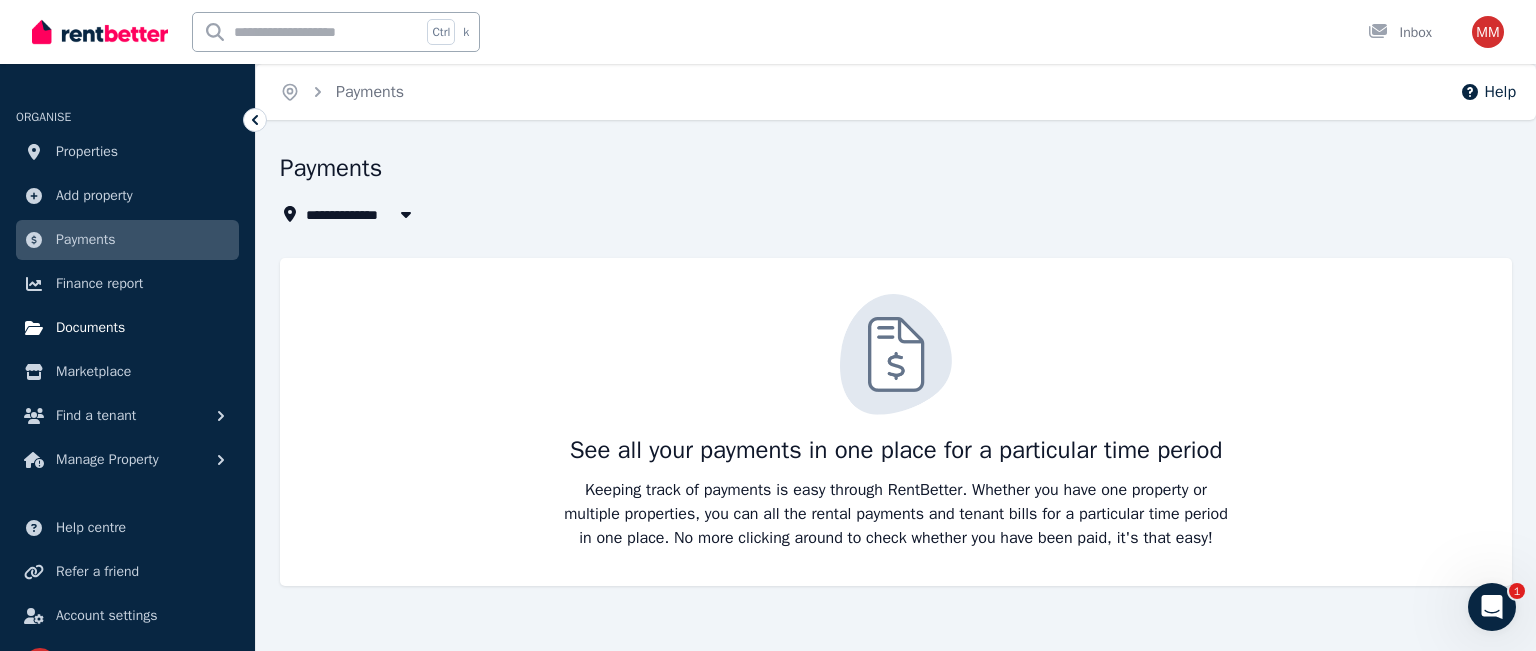 click on "Documents" at bounding box center (90, 328) 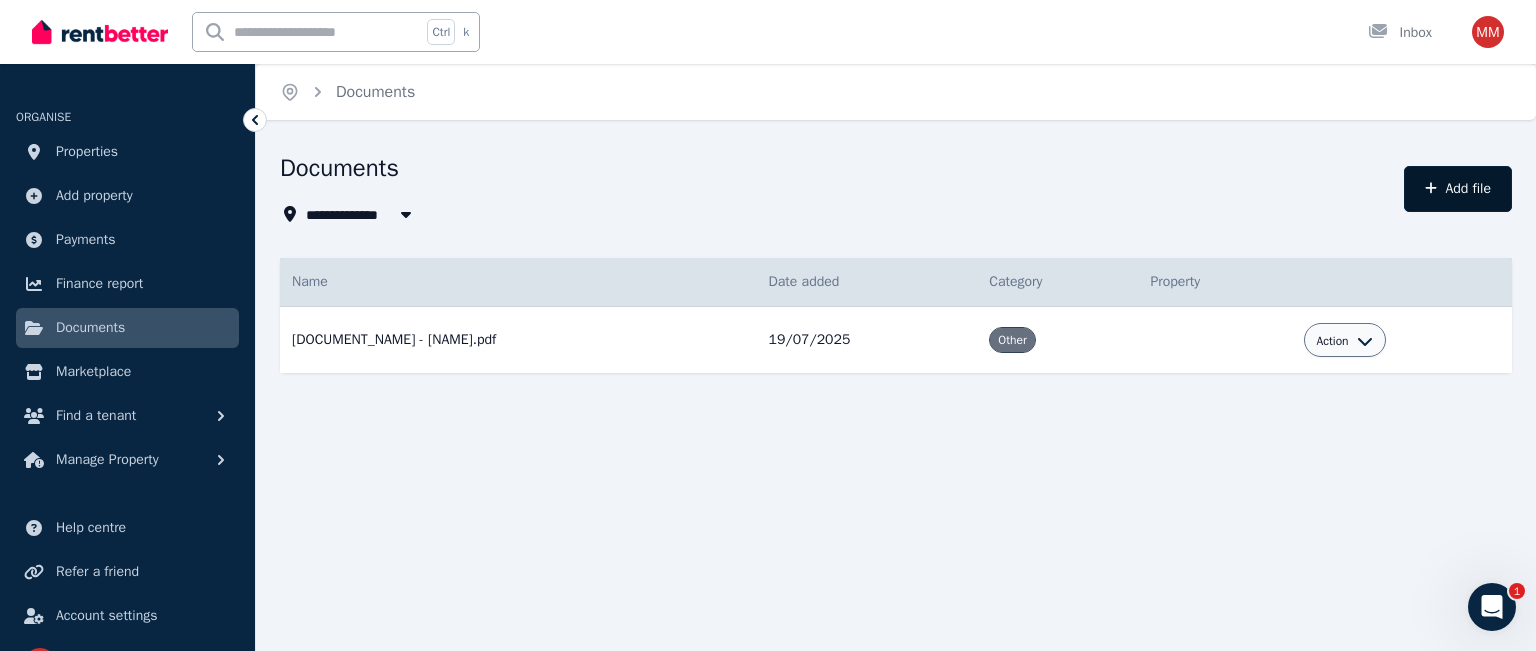 click on "Add file" at bounding box center [1458, 189] 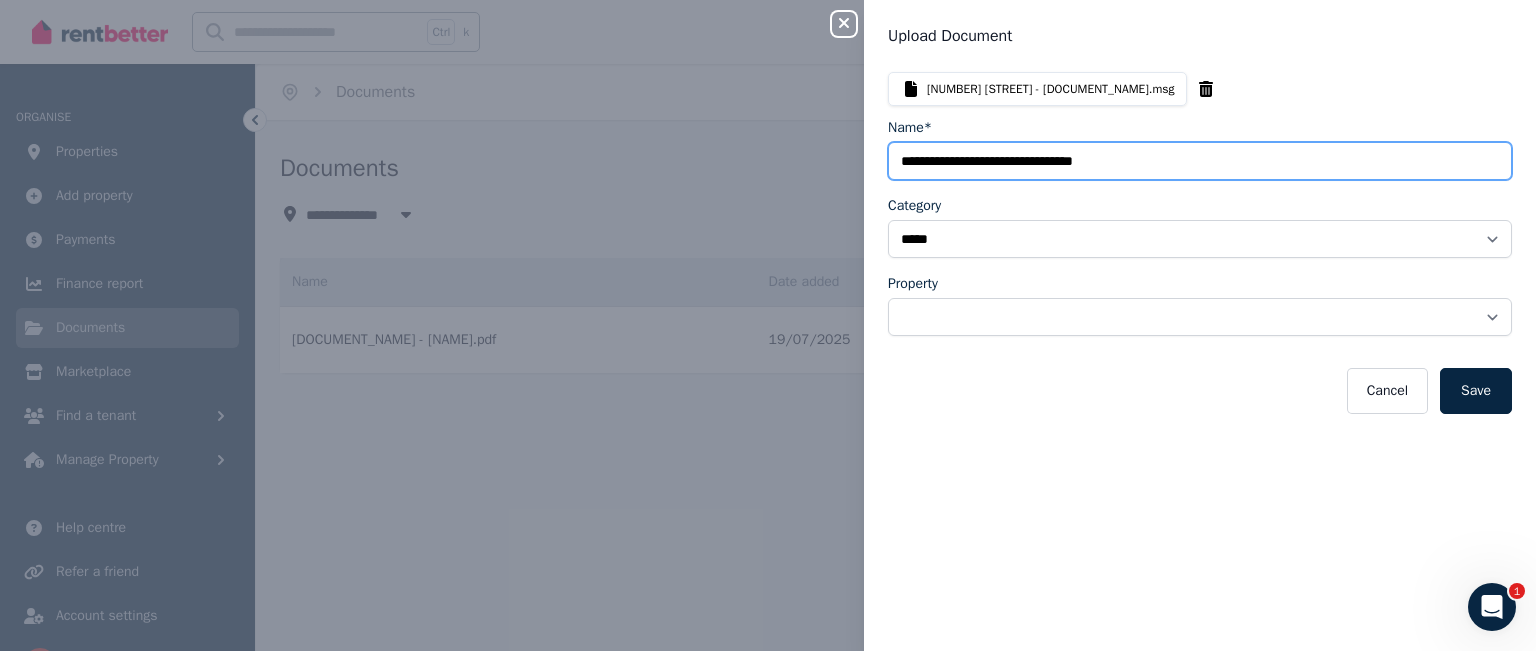 click on "Name*" at bounding box center [1200, 161] 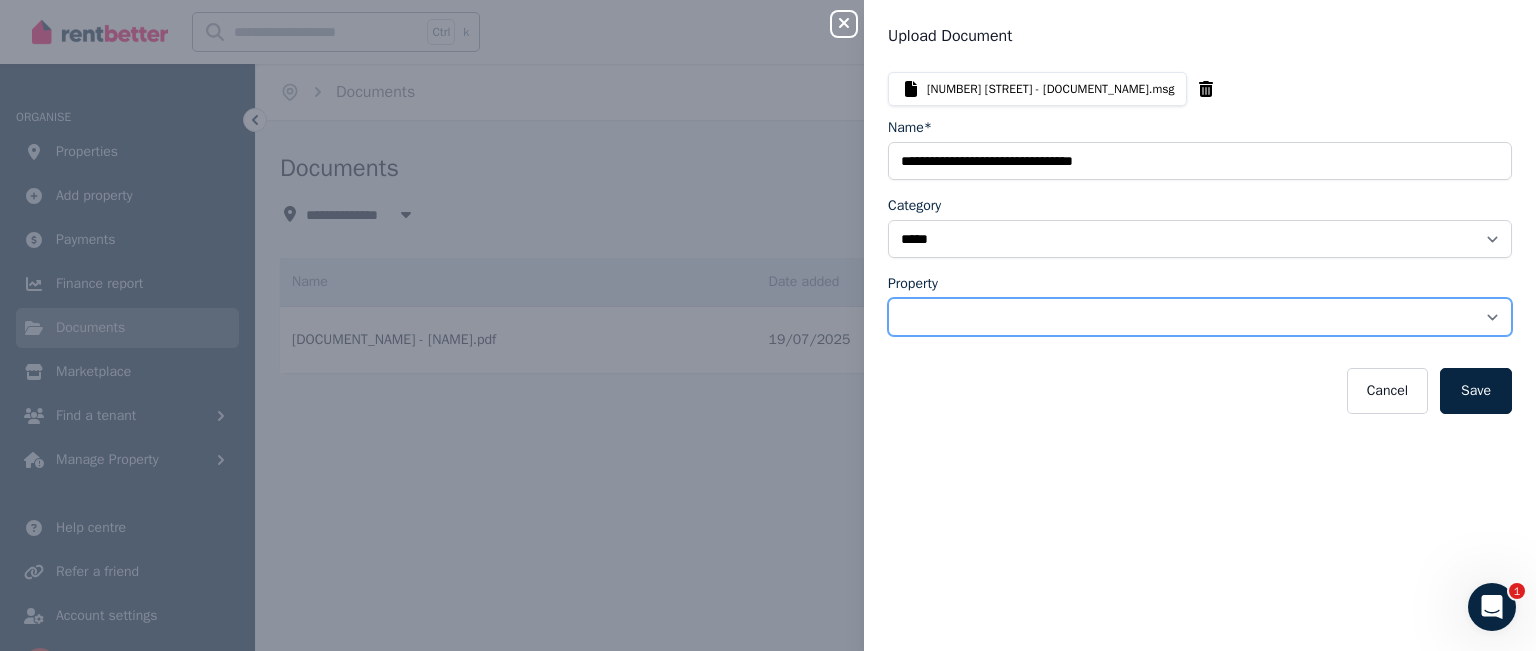 click on "**********" at bounding box center (1200, 317) 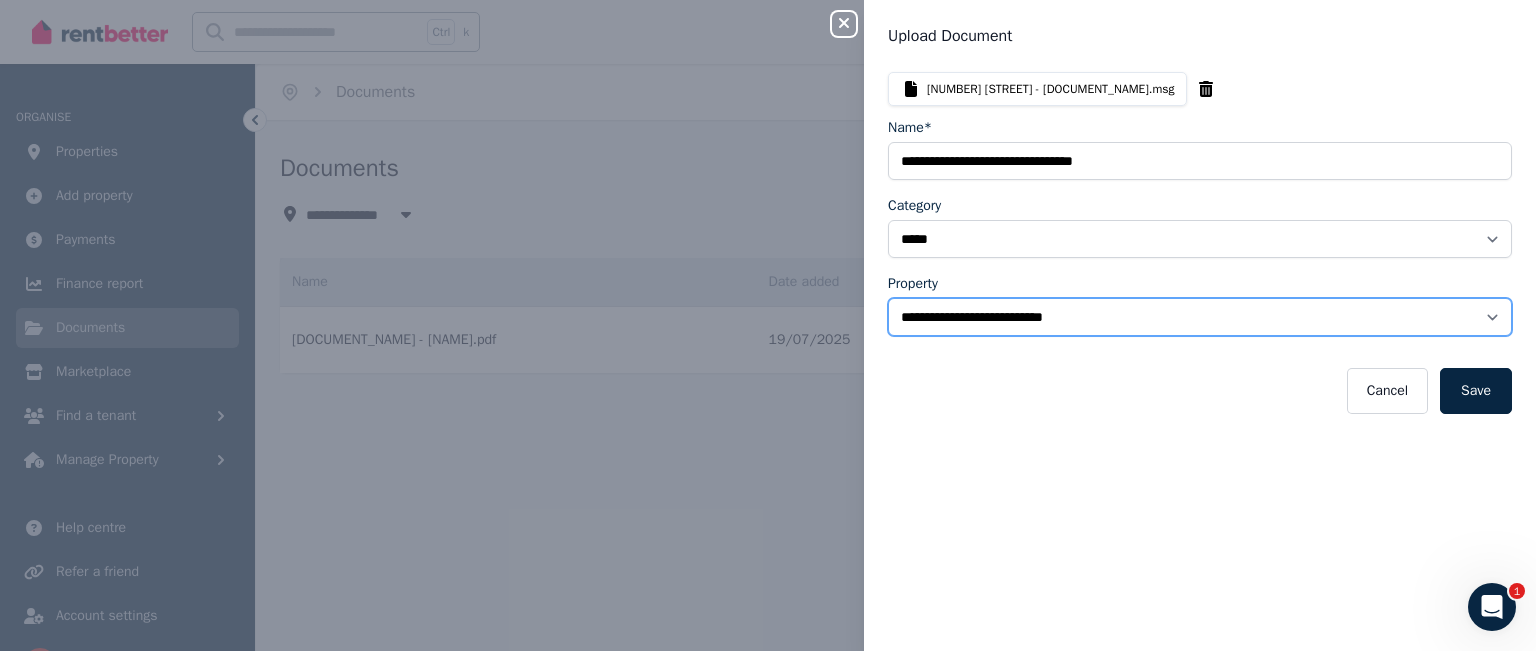 click on "**********" at bounding box center (1200, 317) 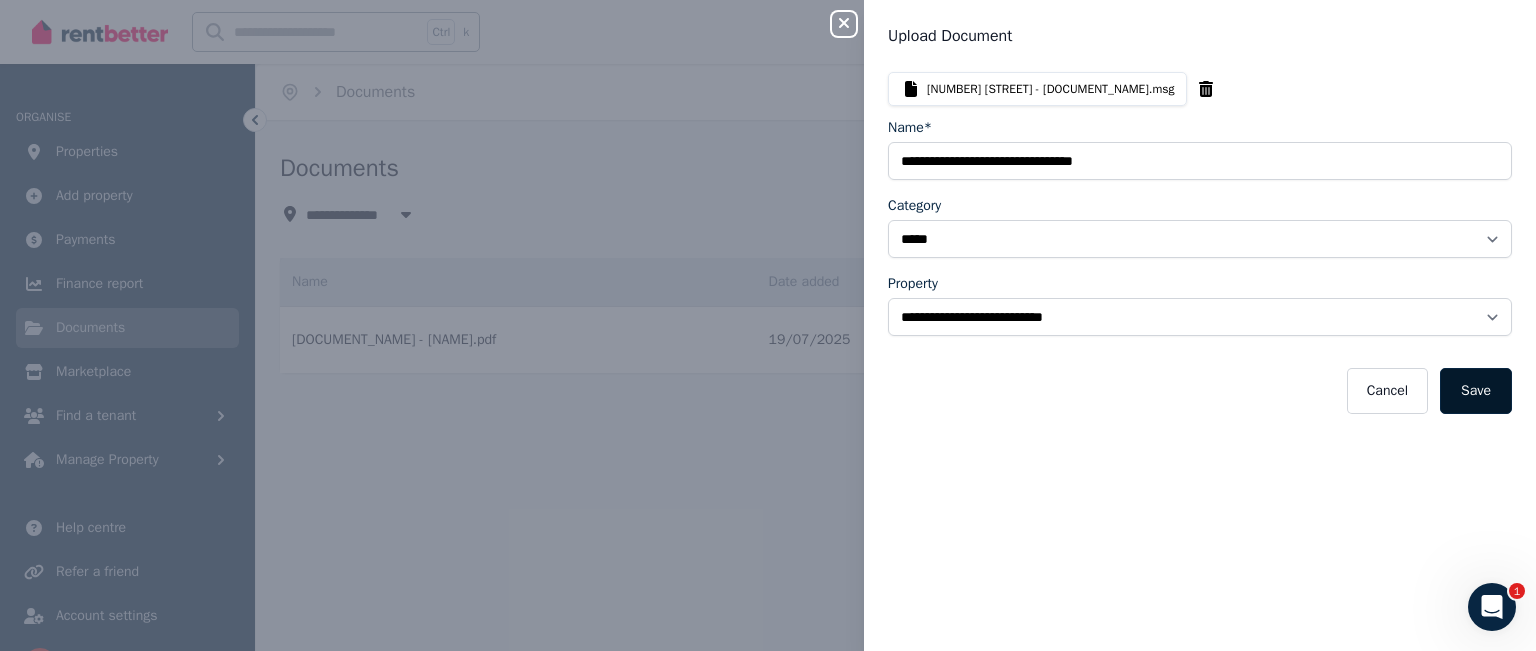 click on "Save" at bounding box center (1476, 391) 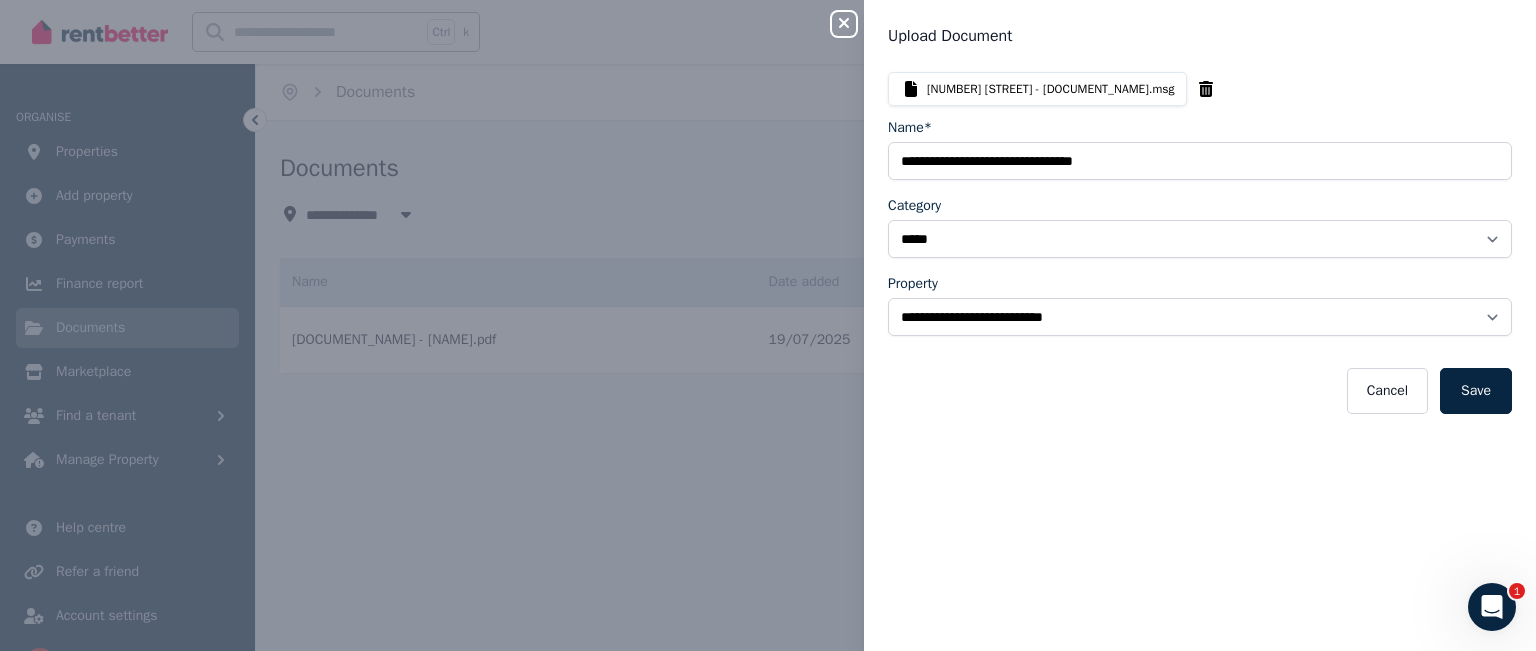 click 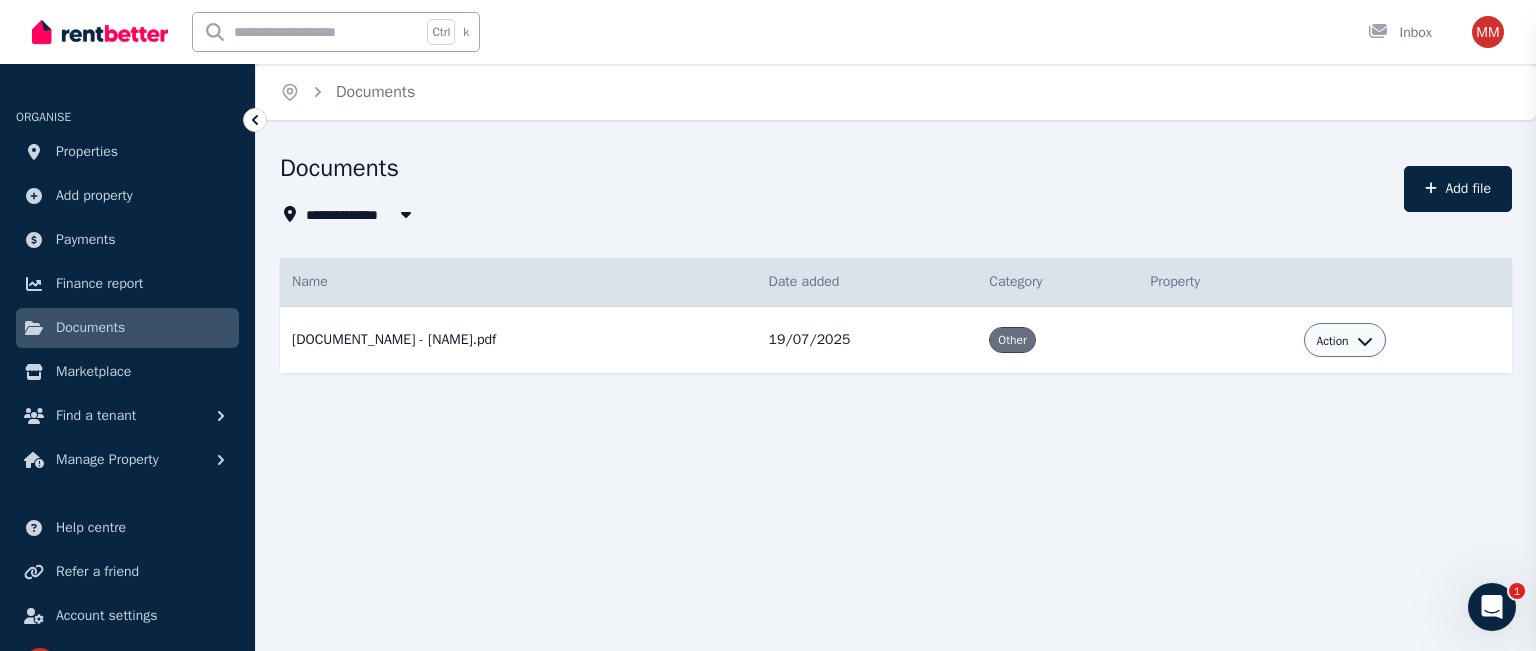 select 